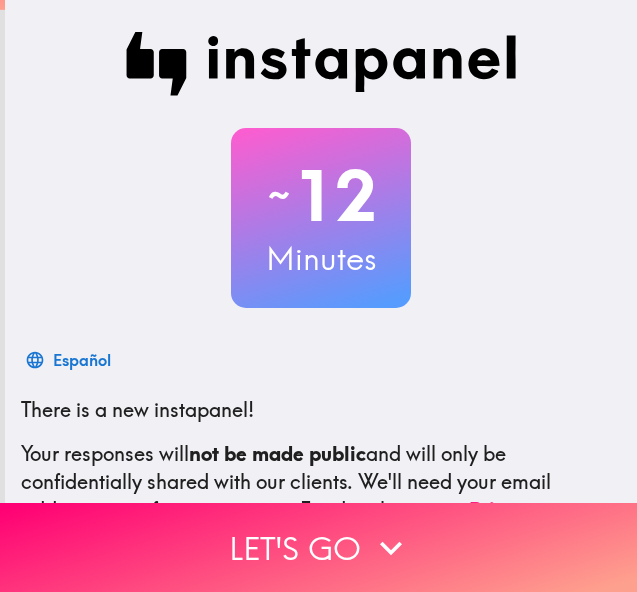 scroll, scrollTop: 0, scrollLeft: 0, axis: both 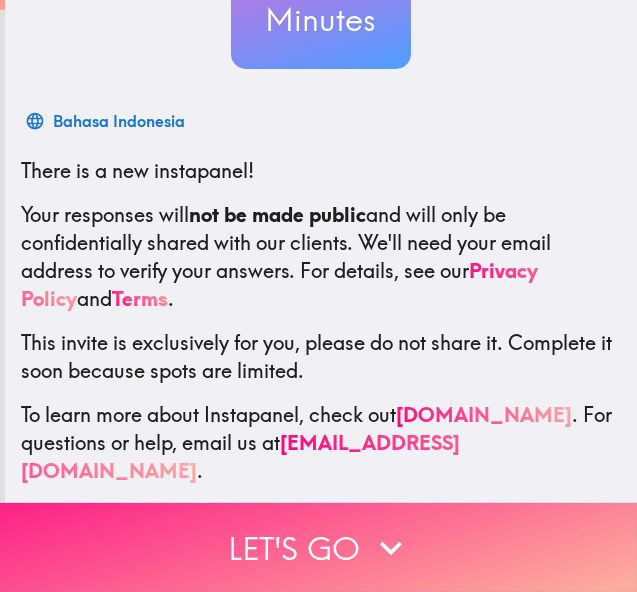 click on "Let's go" at bounding box center [318, 547] 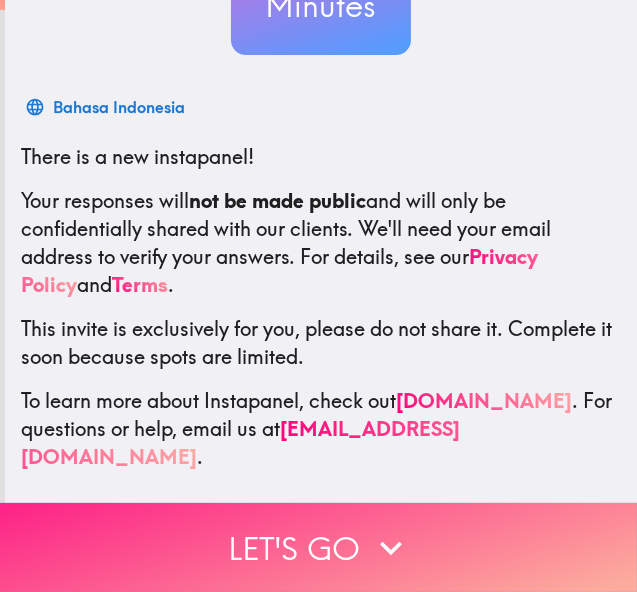 scroll, scrollTop: 48, scrollLeft: 0, axis: vertical 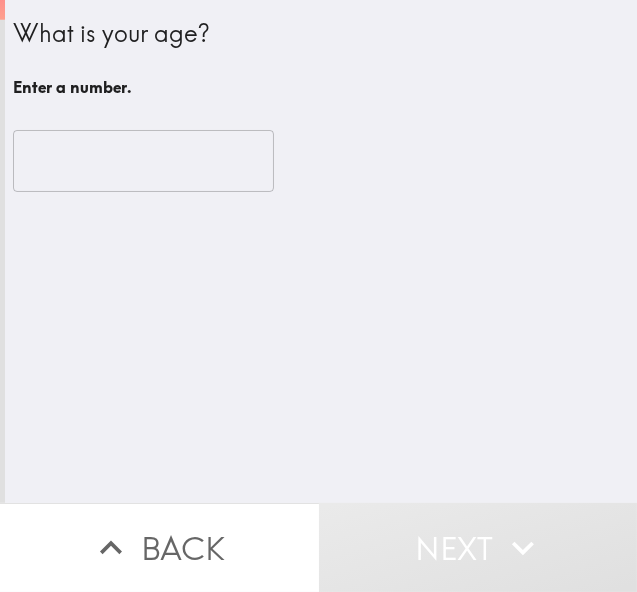 click at bounding box center [143, 161] 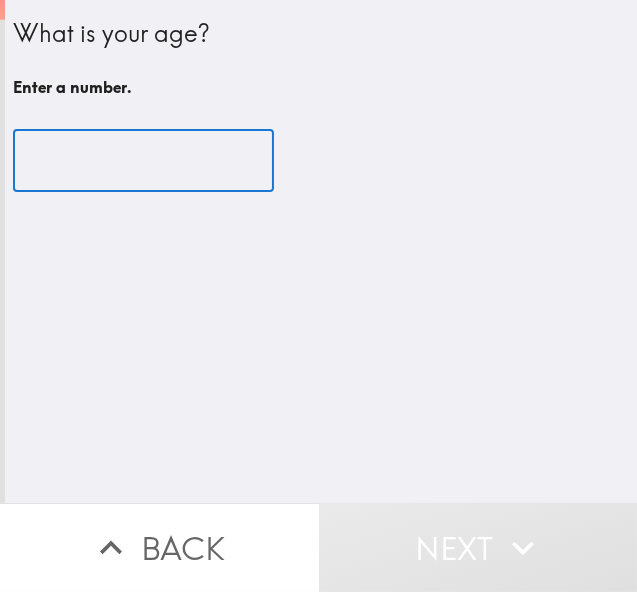 click at bounding box center (143, 161) 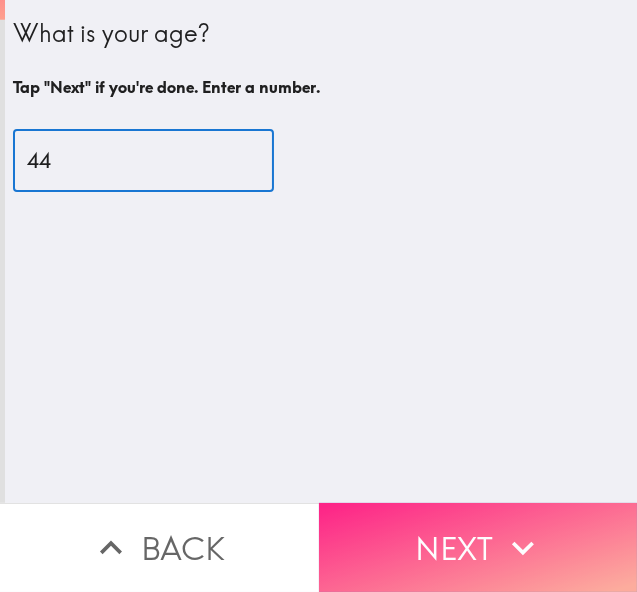 type on "44" 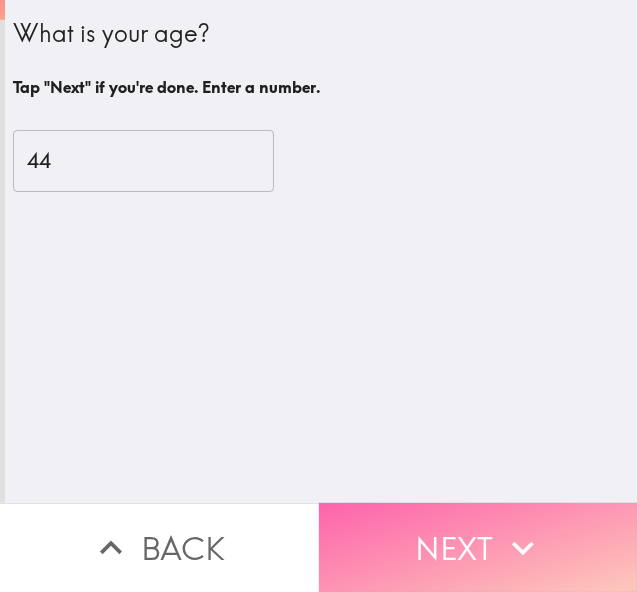 click on "Next" at bounding box center [478, 547] 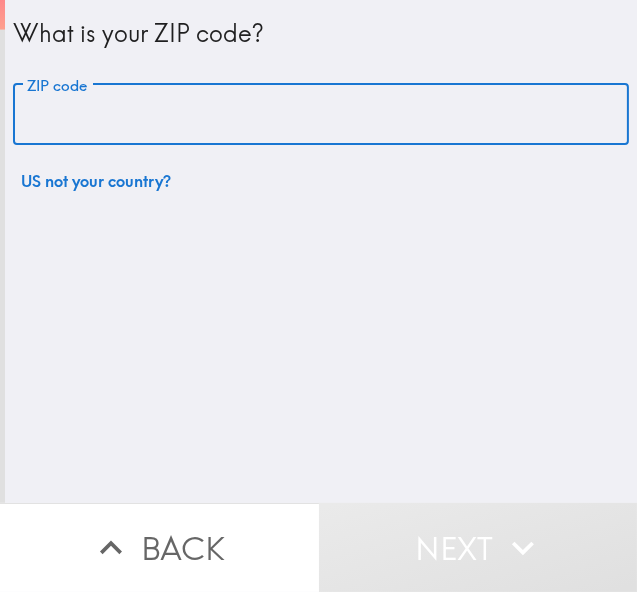 click on "ZIP code" at bounding box center (321, 115) 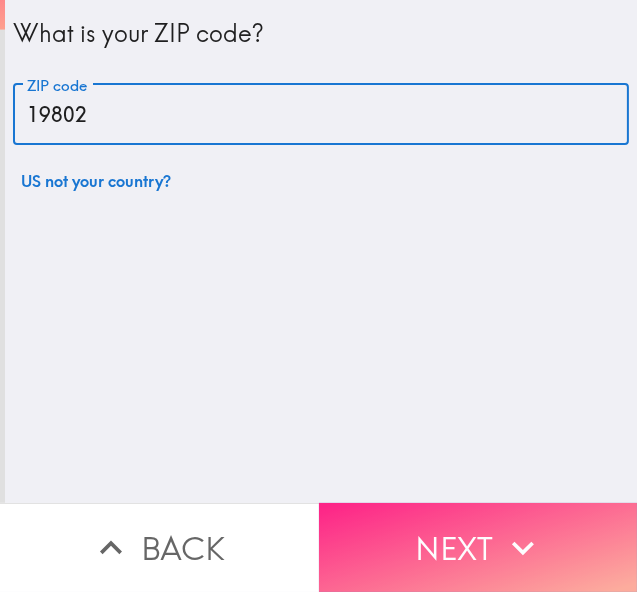 type on "19802" 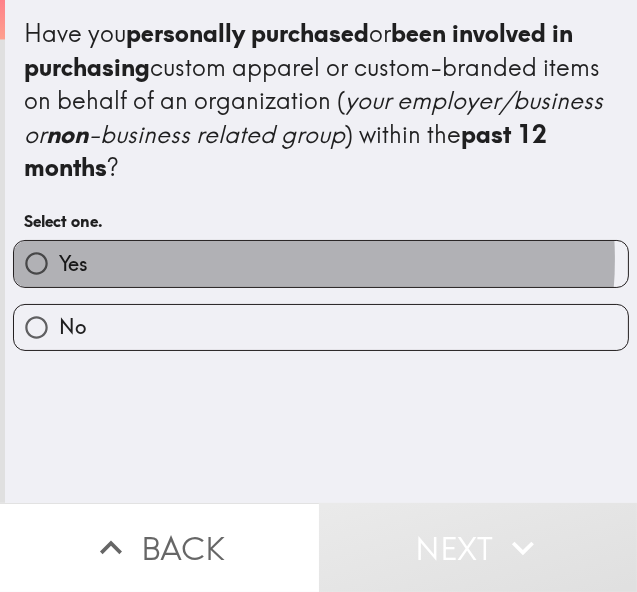 drag, startPoint x: 279, startPoint y: 260, endPoint x: 361, endPoint y: 299, distance: 90.80198 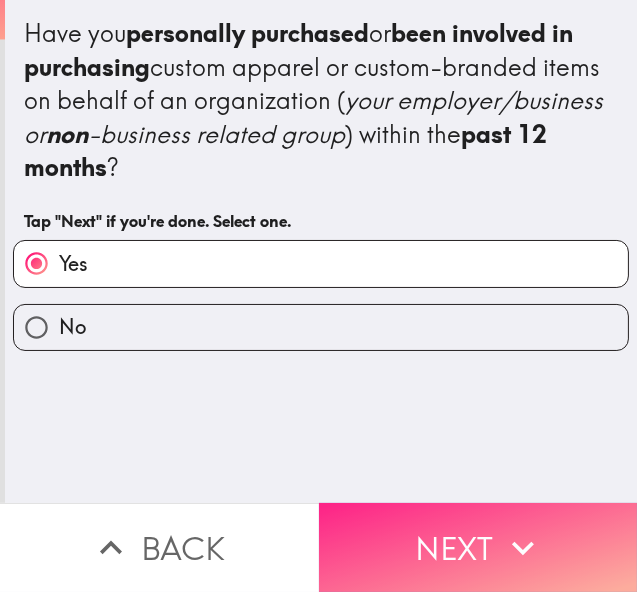 click 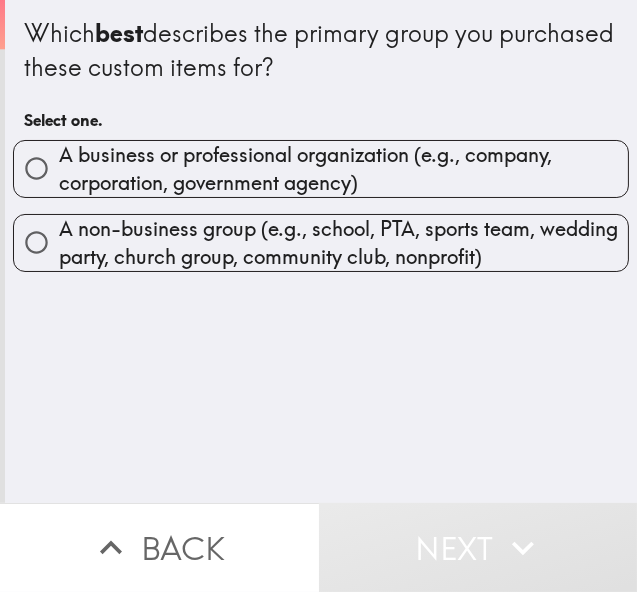 click on "A business or professional organization (e.g., company, corporation, government agency)" at bounding box center (343, 169) 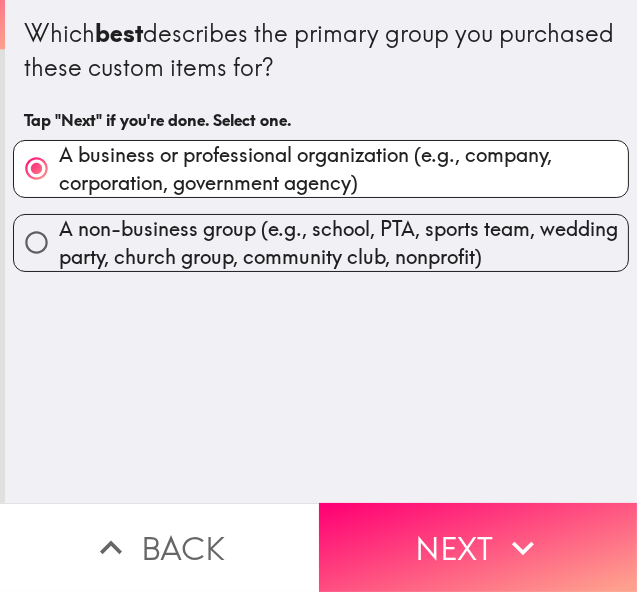click 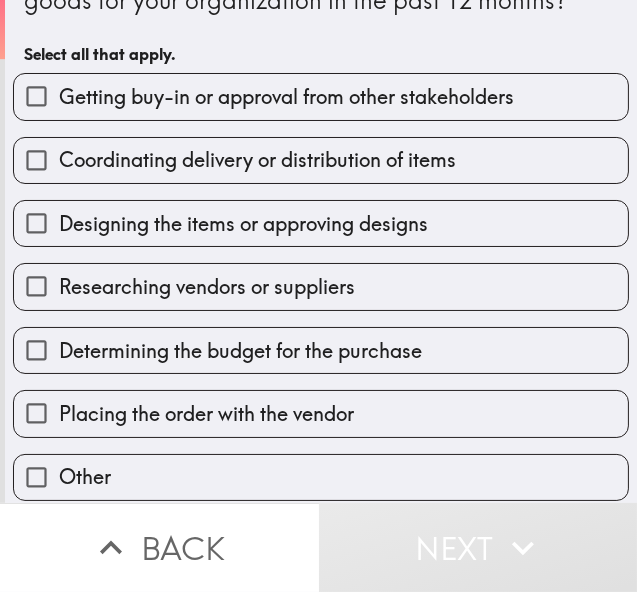 click on "Designing the items or approving designs" at bounding box center (243, 224) 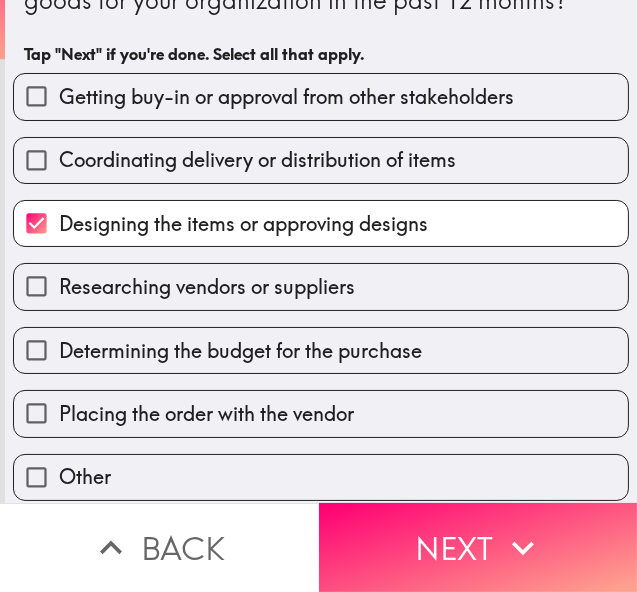 scroll, scrollTop: 191, scrollLeft: 0, axis: vertical 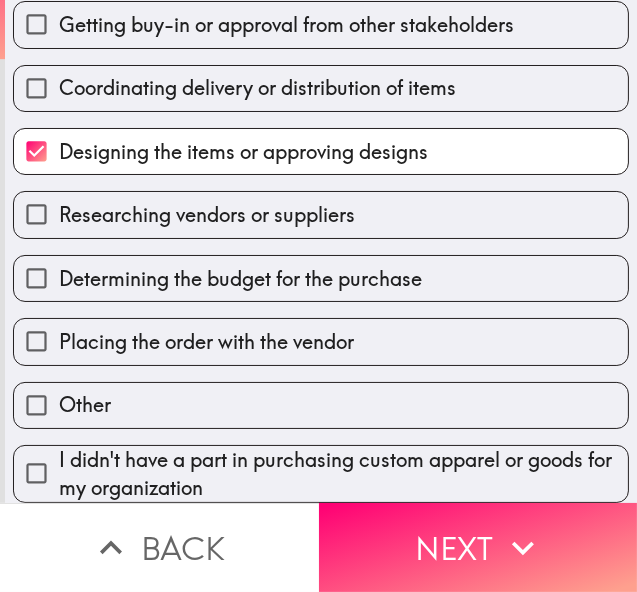 click on "Researching vendors or suppliers" at bounding box center [321, 214] 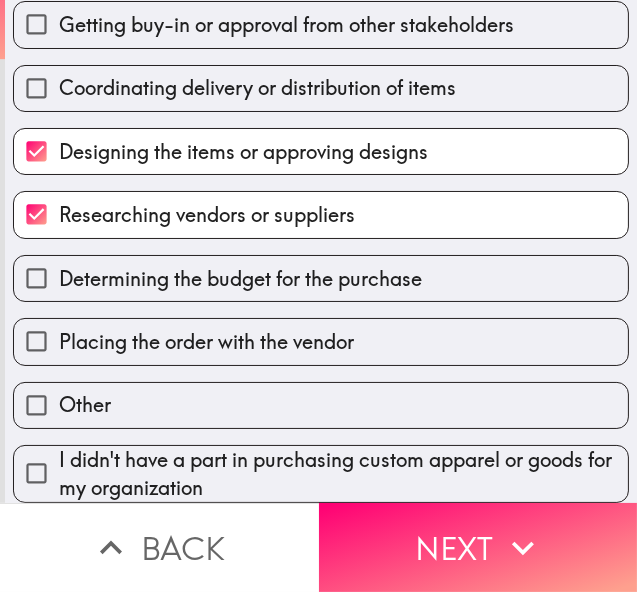 click on "Placing the order with the vendor" at bounding box center (321, 341) 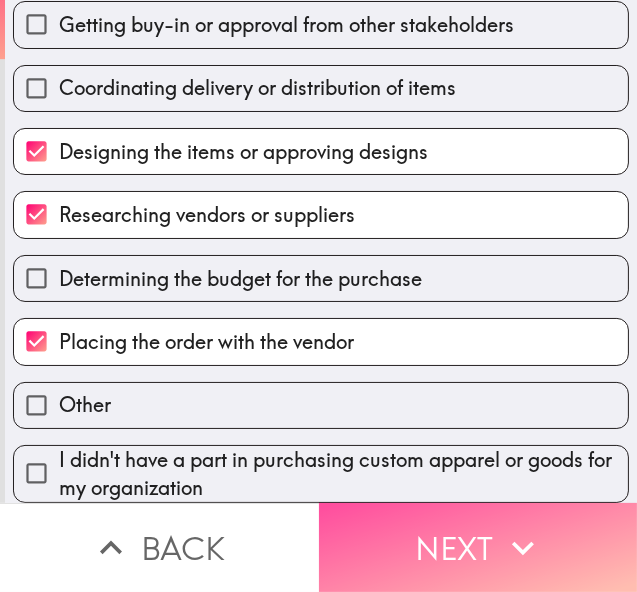 drag, startPoint x: 492, startPoint y: 522, endPoint x: 522, endPoint y: 501, distance: 36.619667 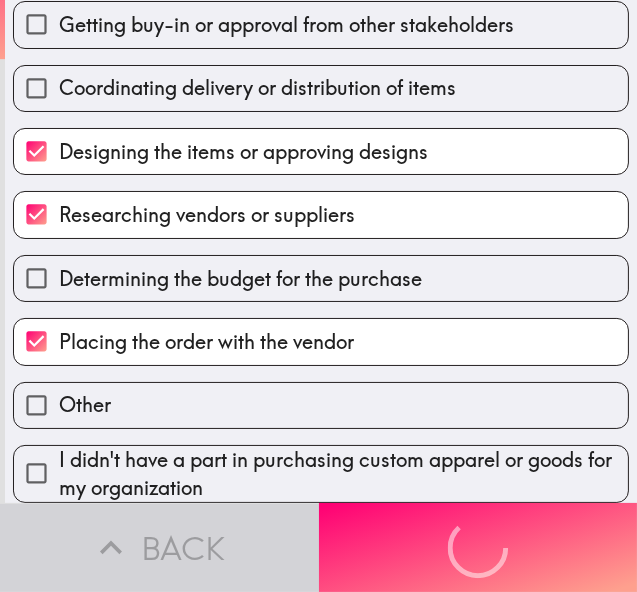 scroll, scrollTop: 0, scrollLeft: 0, axis: both 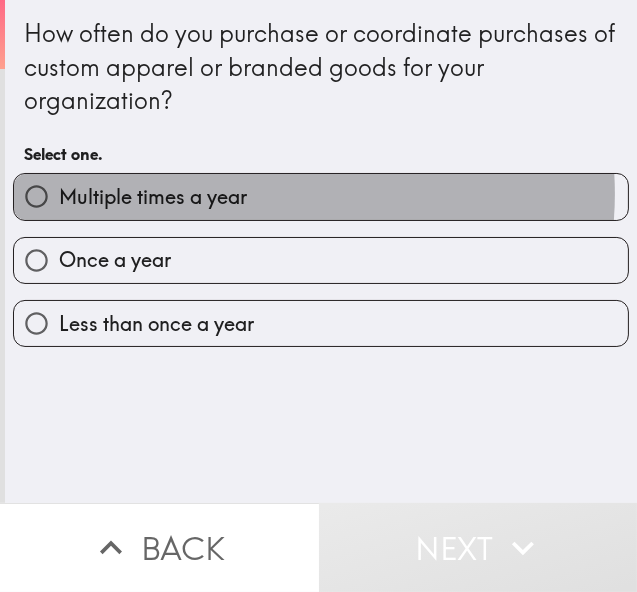 click on "Multiple times a year" at bounding box center [321, 196] 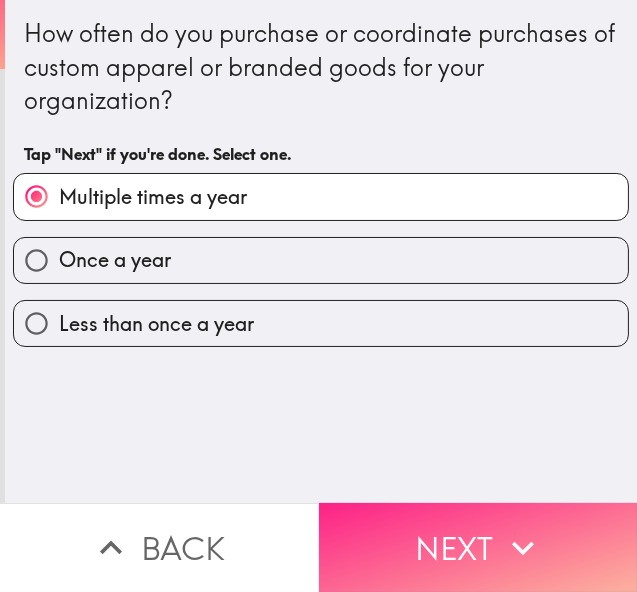 click 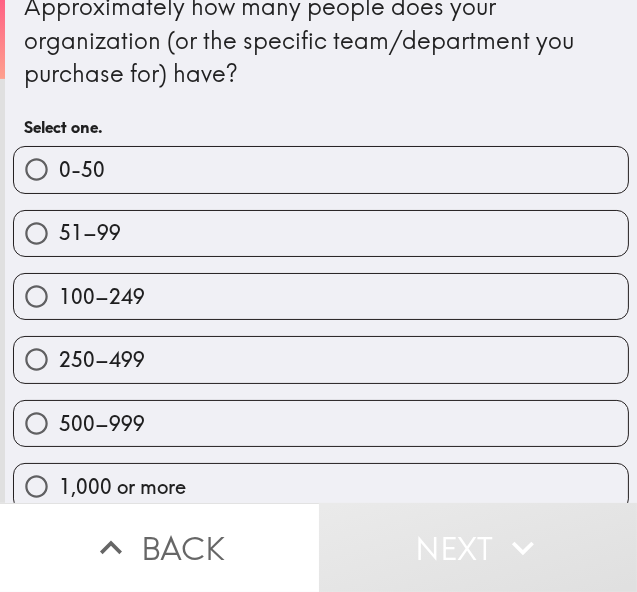 scroll, scrollTop: 52, scrollLeft: 0, axis: vertical 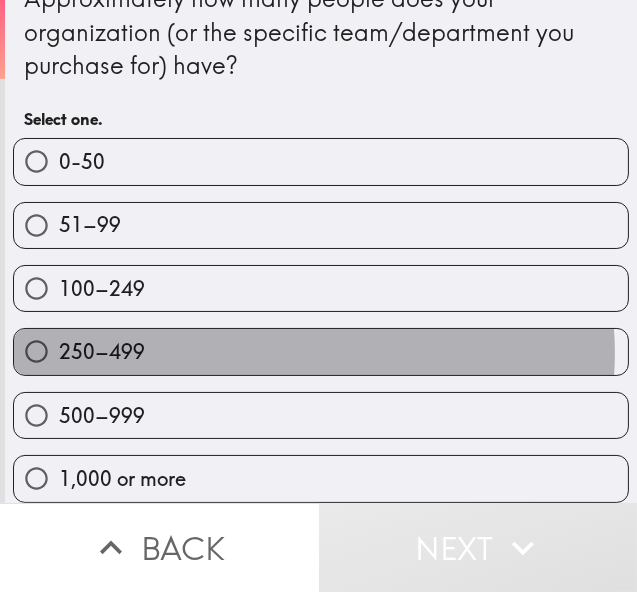 click on "250–499" at bounding box center [321, 351] 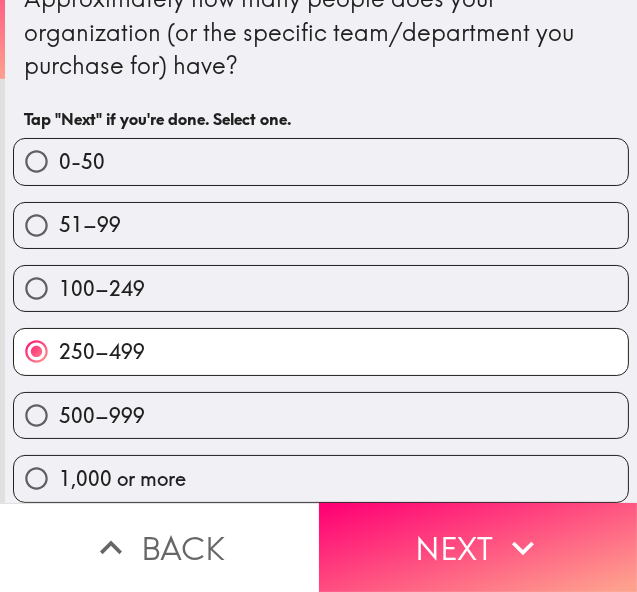click 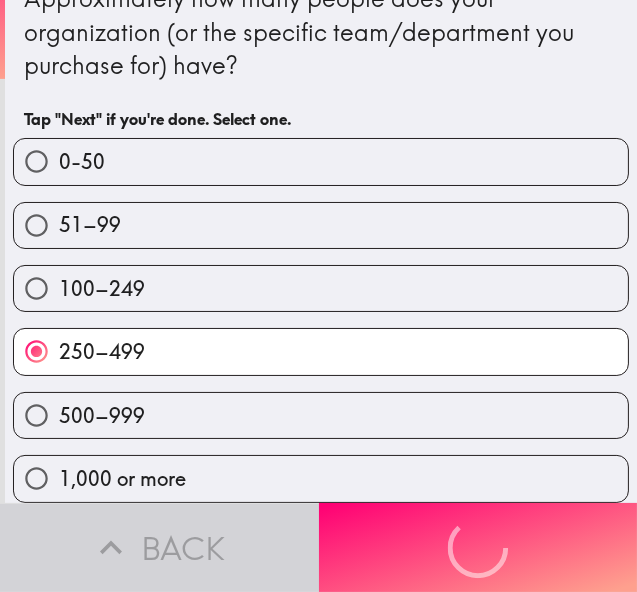 scroll, scrollTop: 0, scrollLeft: 0, axis: both 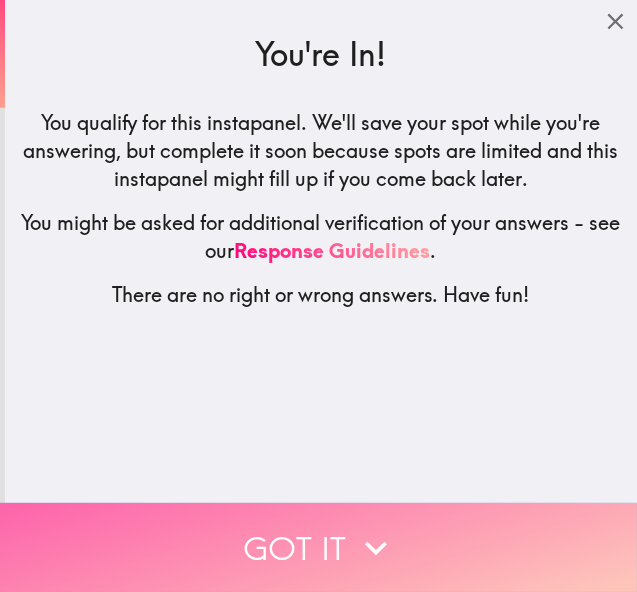 click on "Got it" at bounding box center [318, 547] 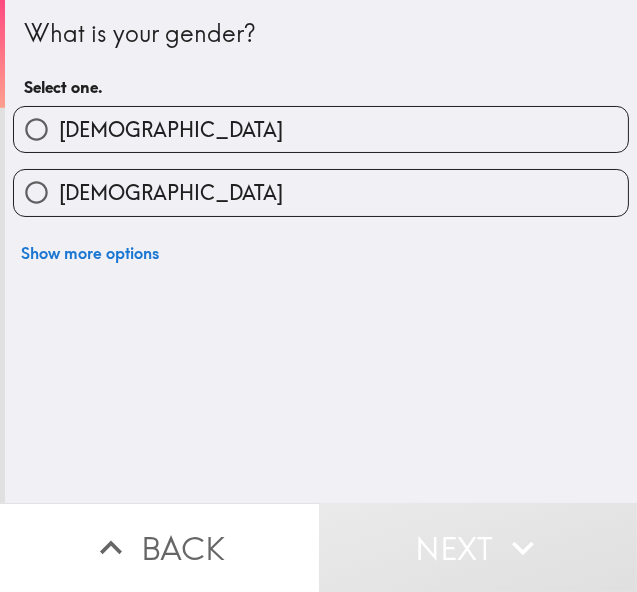 click on "[DEMOGRAPHIC_DATA]" at bounding box center (321, 129) 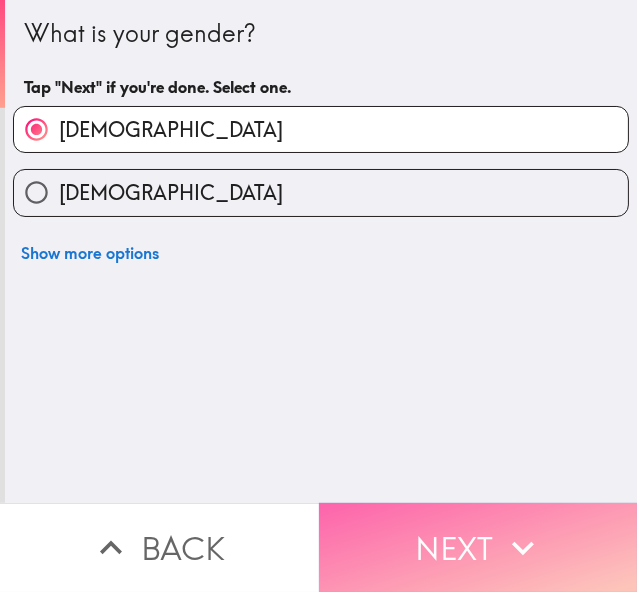 click on "Next" at bounding box center [478, 547] 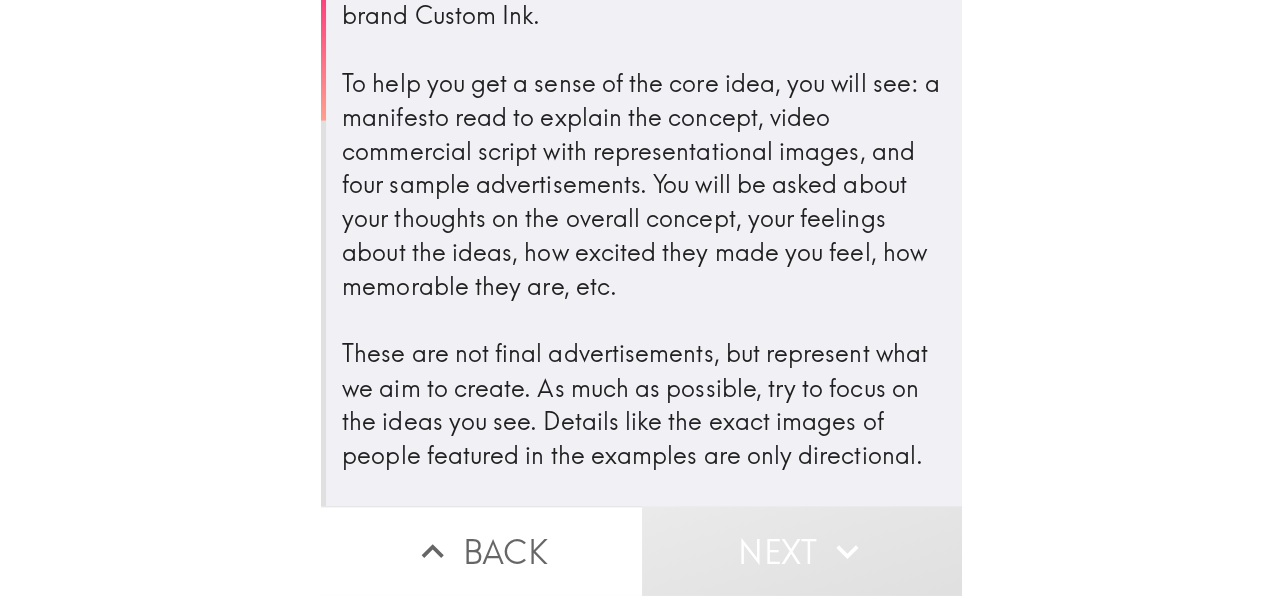 scroll, scrollTop: 148, scrollLeft: 0, axis: vertical 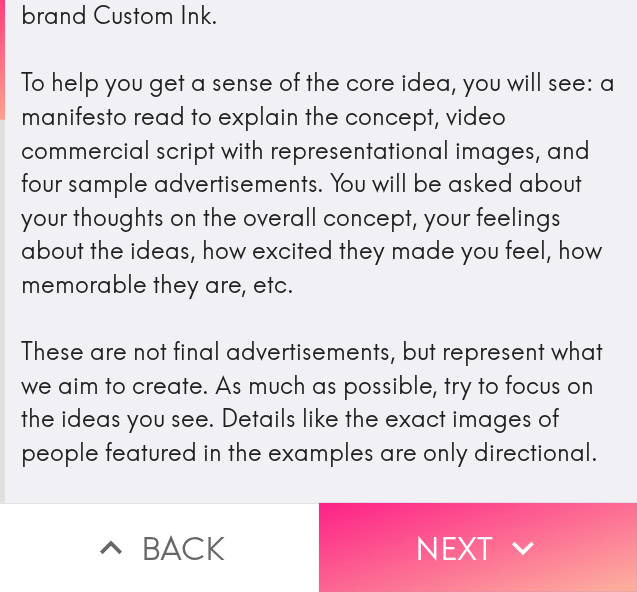click on "Next" at bounding box center [478, 547] 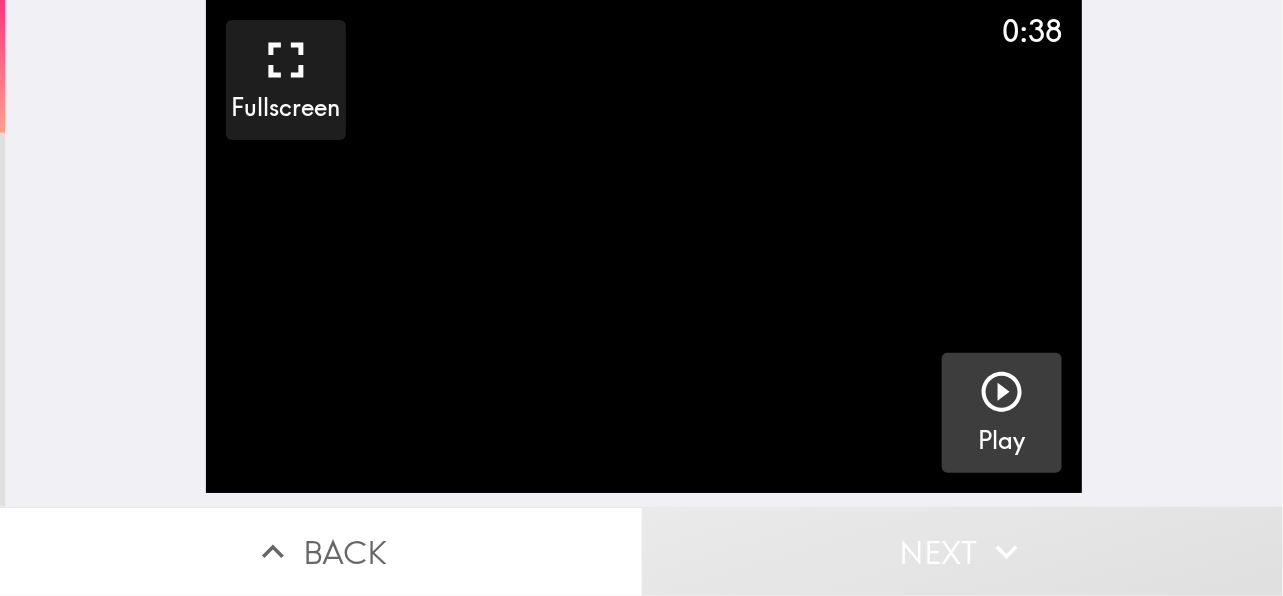 click 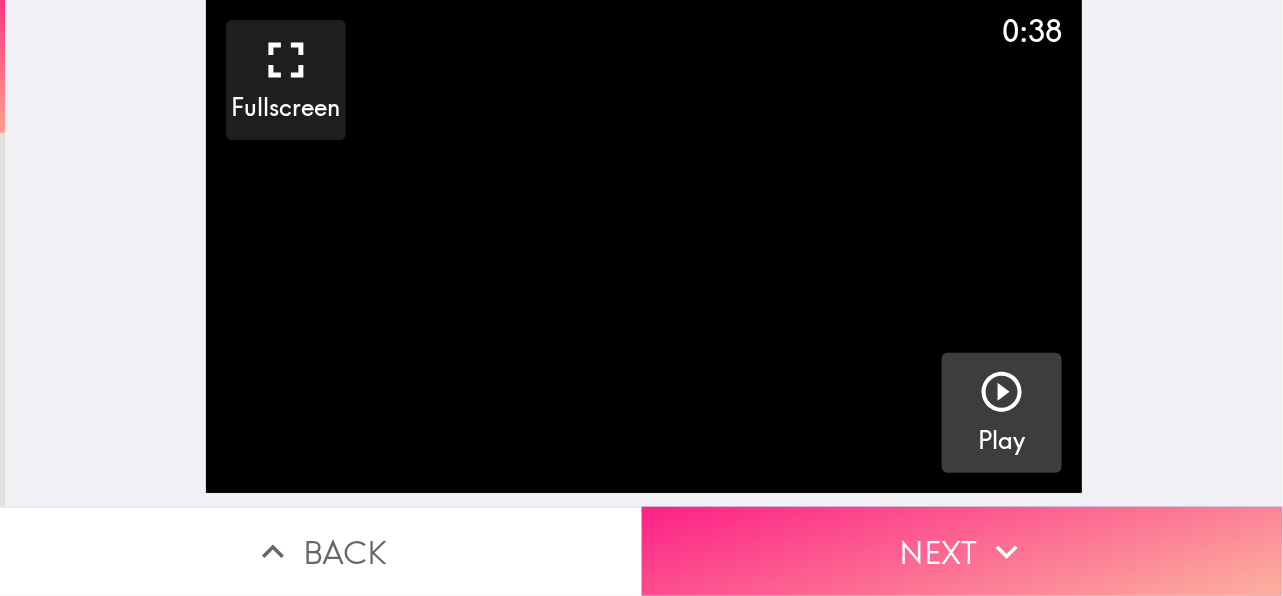 drag, startPoint x: 933, startPoint y: 533, endPoint x: 922, endPoint y: 539, distance: 12.529964 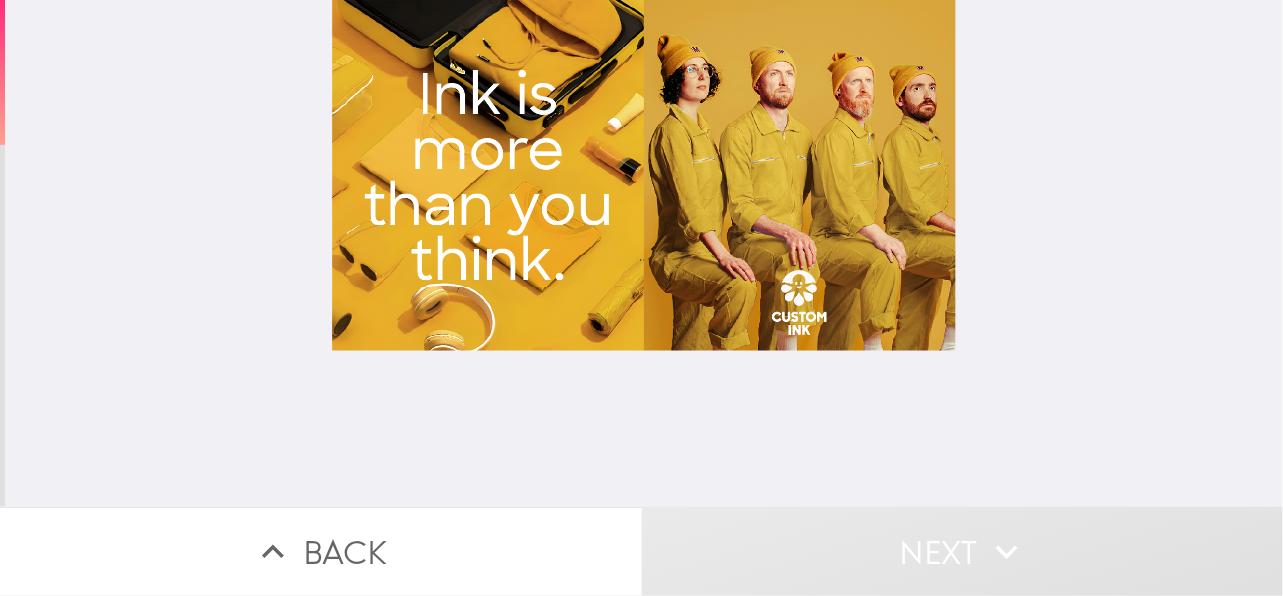 type 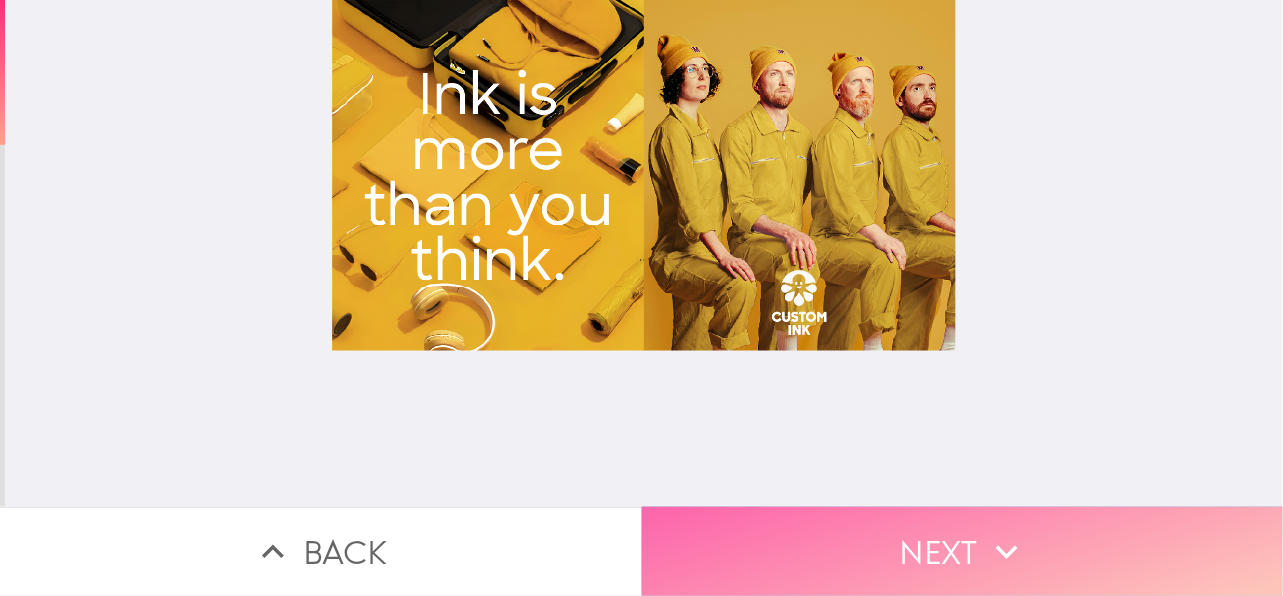 drag, startPoint x: 925, startPoint y: 534, endPoint x: 952, endPoint y: 532, distance: 27.073973 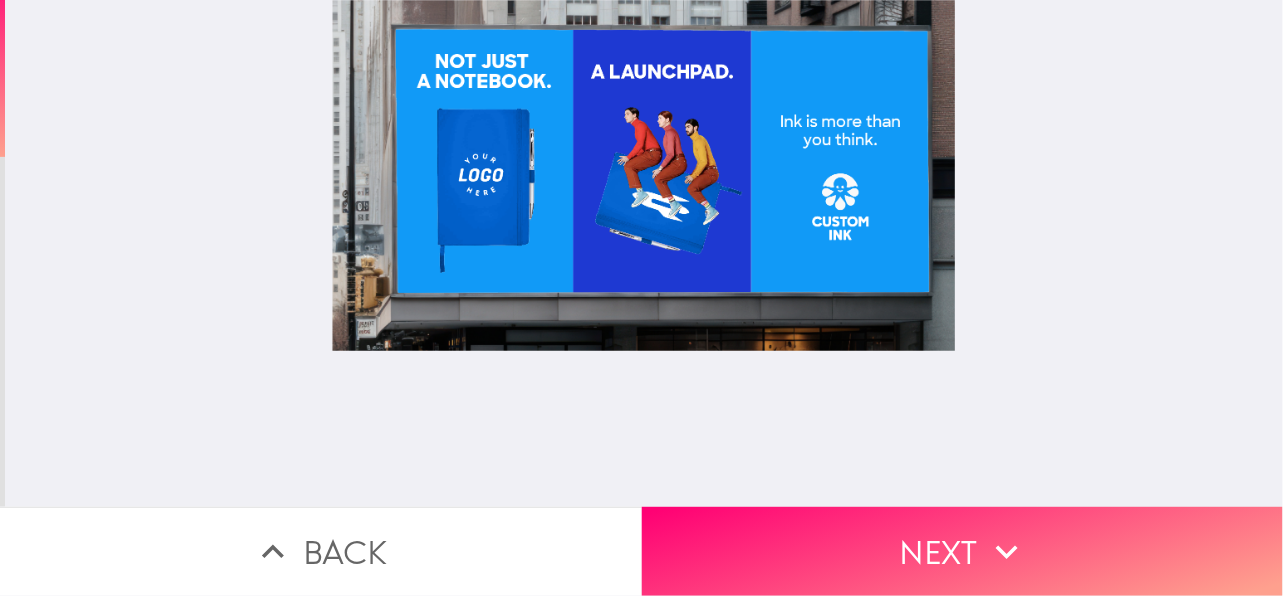 drag, startPoint x: 979, startPoint y: 532, endPoint x: 1013, endPoint y: 439, distance: 99.0202 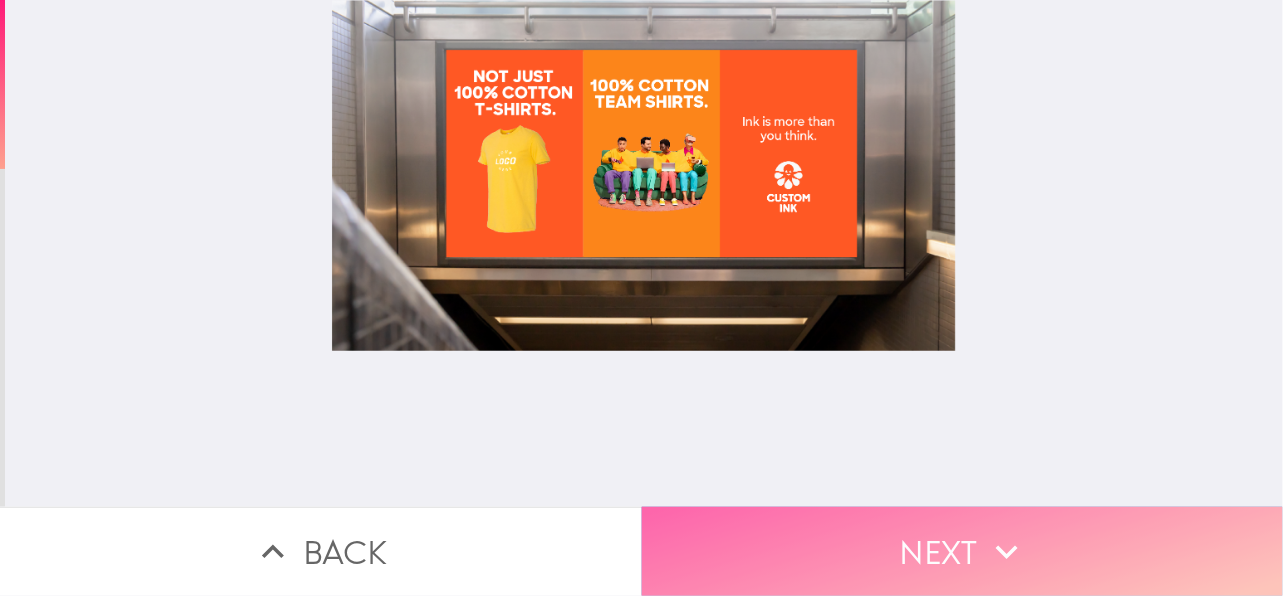 click 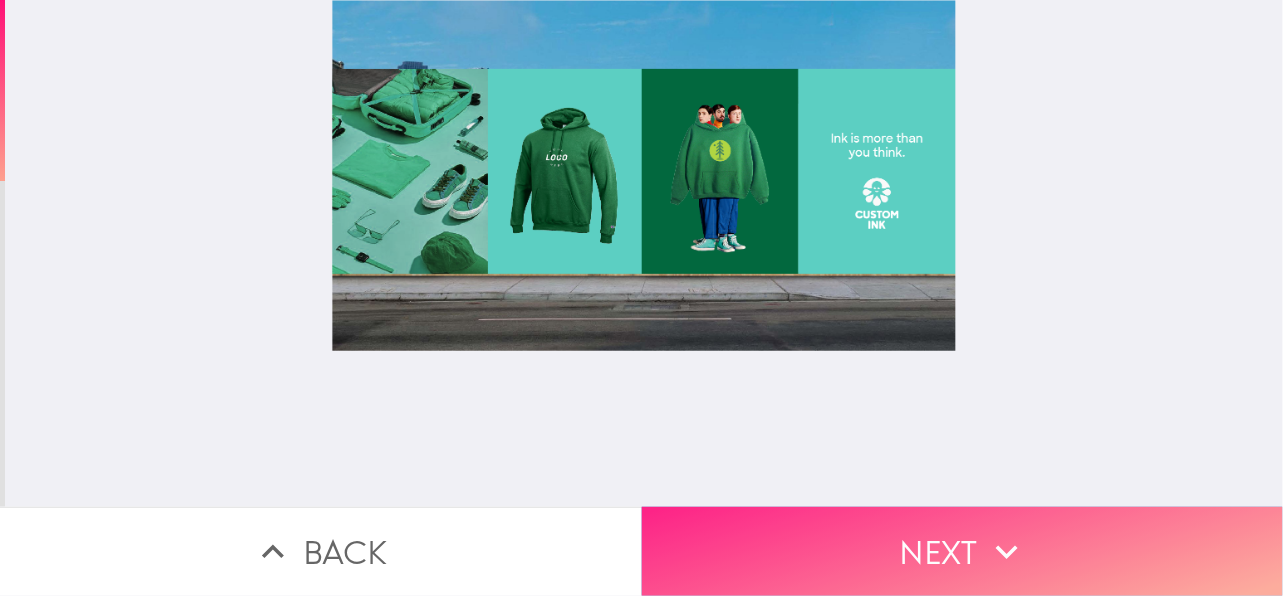 click 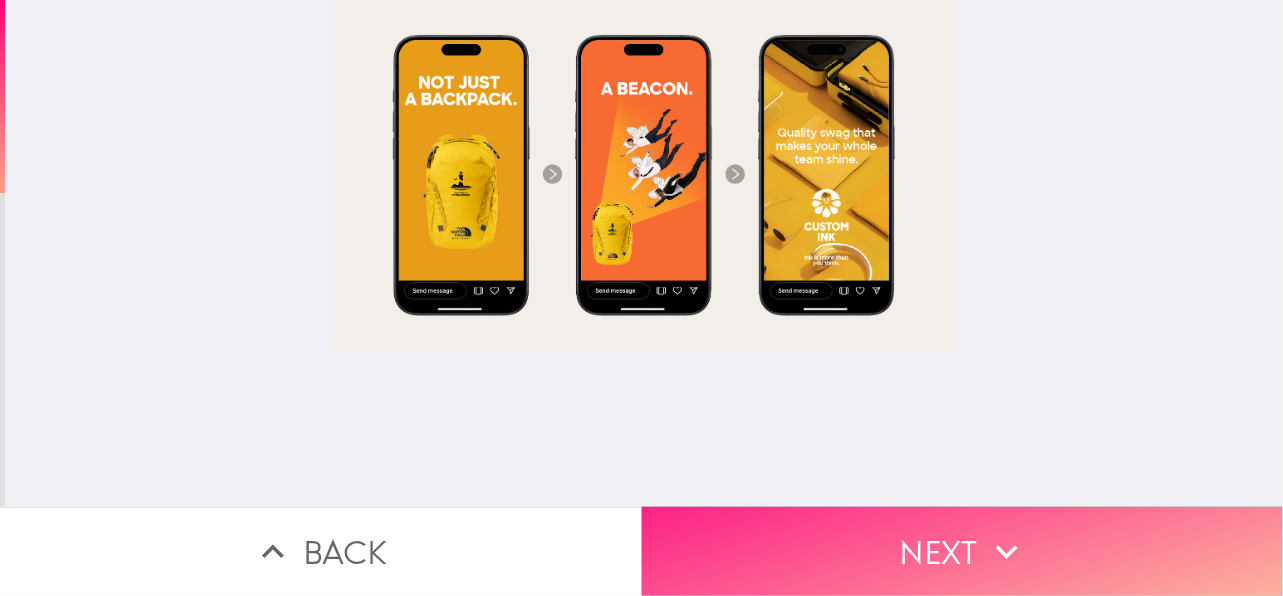 click on "Next" at bounding box center (963, 551) 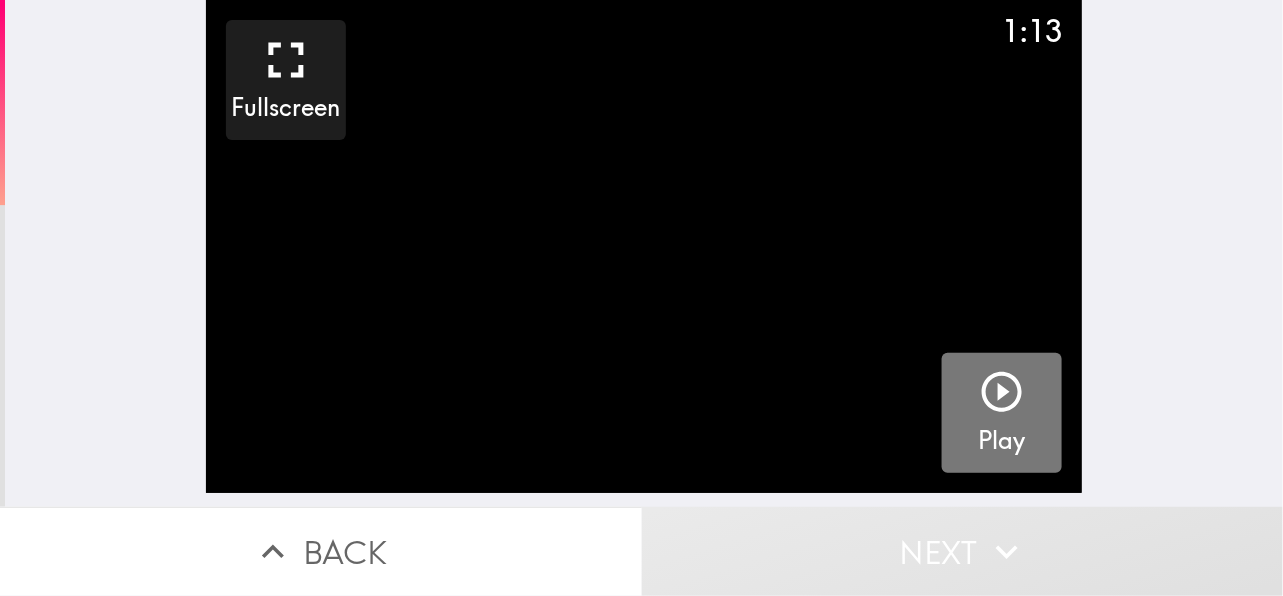 click 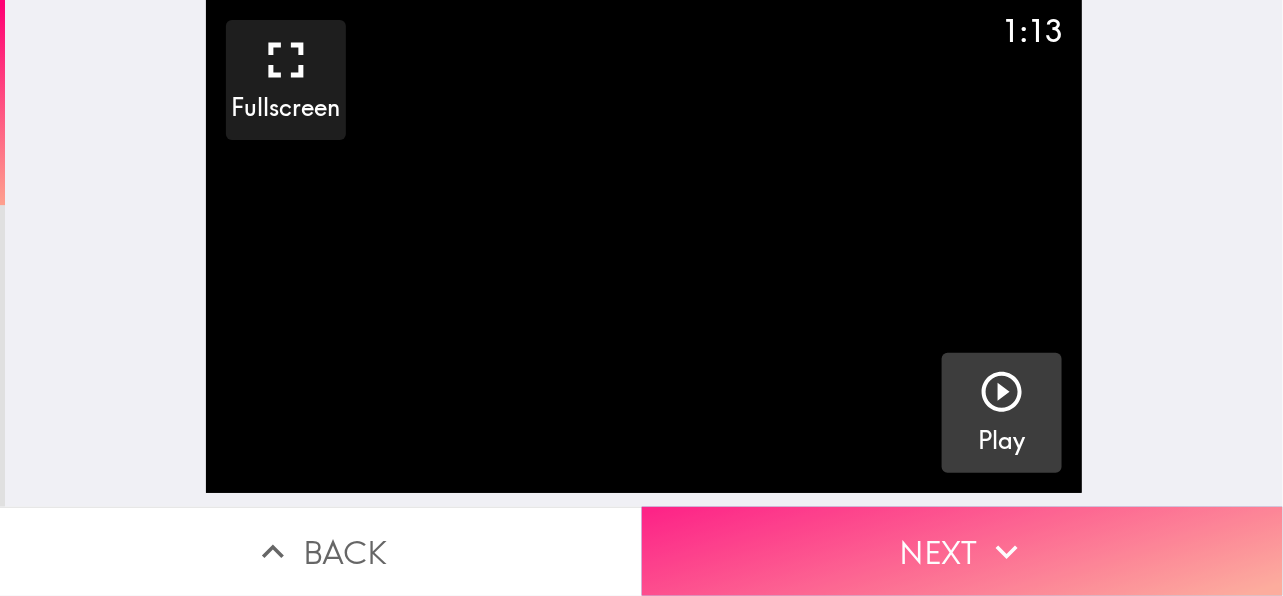 click on "Next" at bounding box center [963, 551] 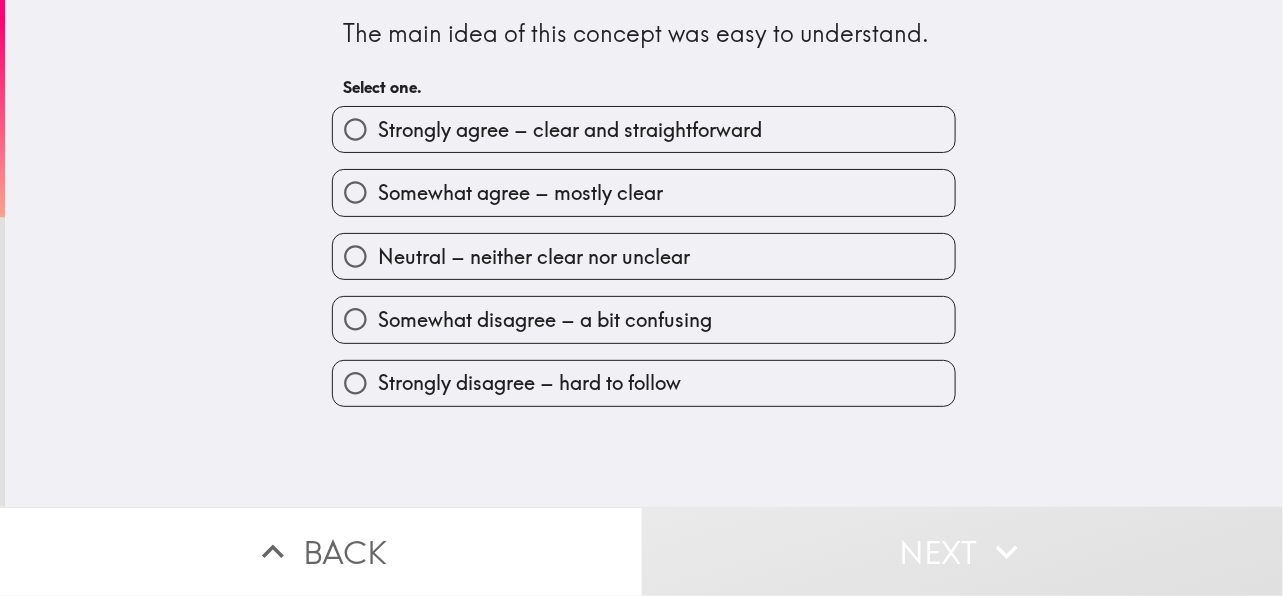 click on "Strongly agree – clear and straightforward" at bounding box center [570, 130] 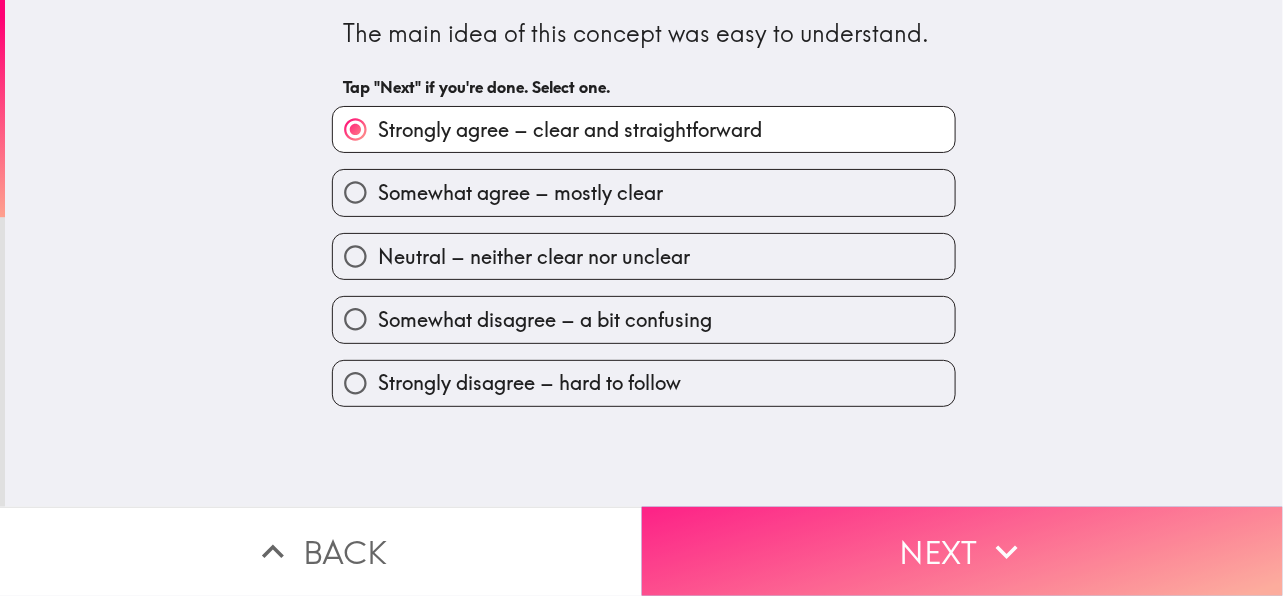 click on "Next" at bounding box center [963, 551] 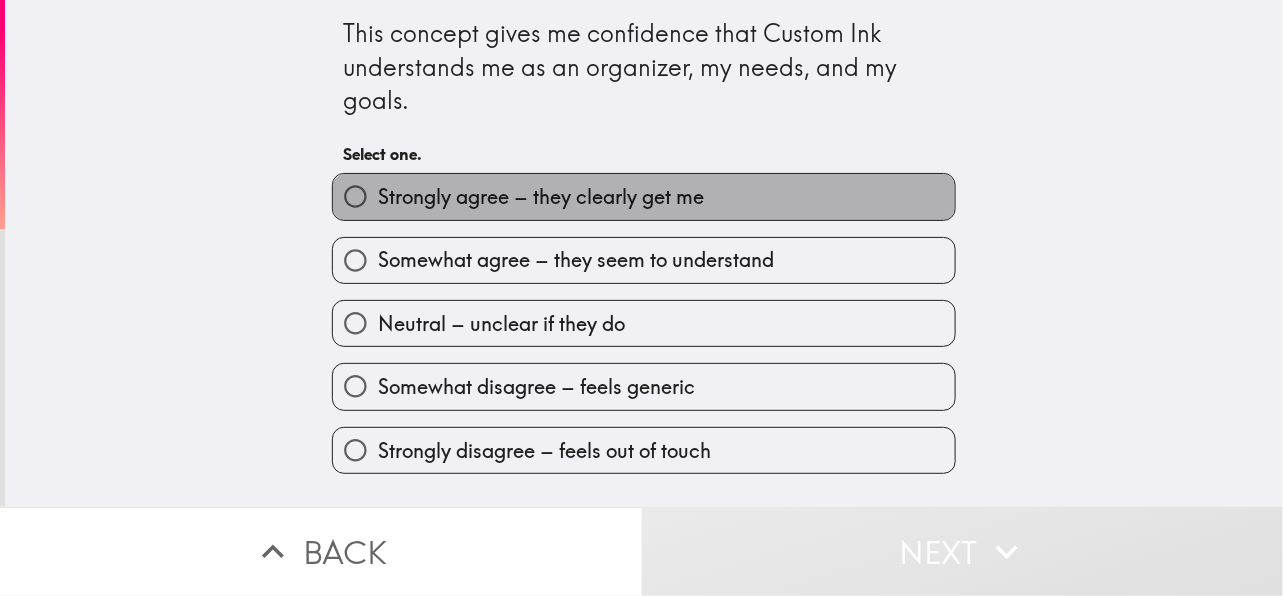click on "Strongly agree – they clearly get me" at bounding box center [644, 196] 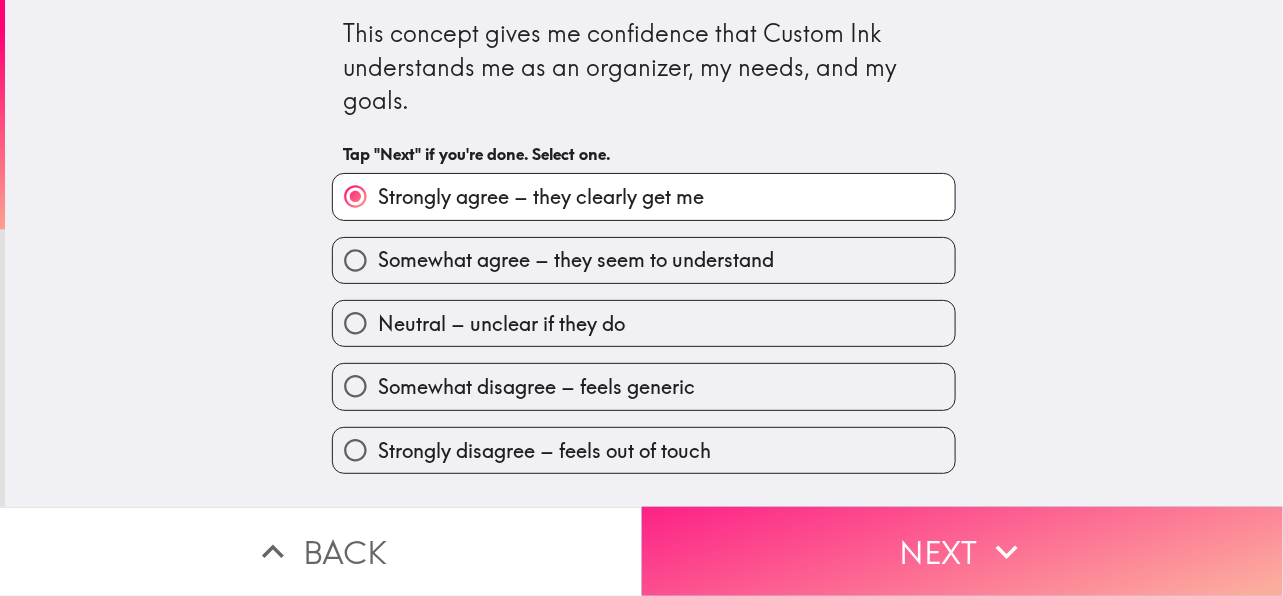 click on "Next" at bounding box center [963, 551] 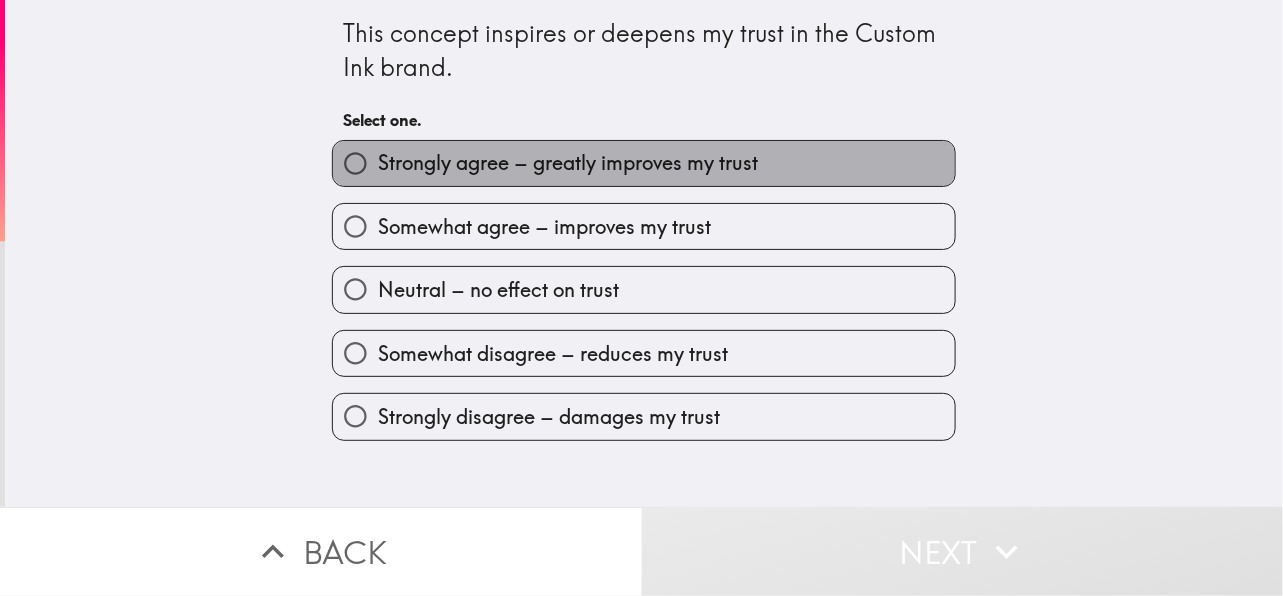 click on "Strongly agree – greatly improves my trust" at bounding box center (644, 163) 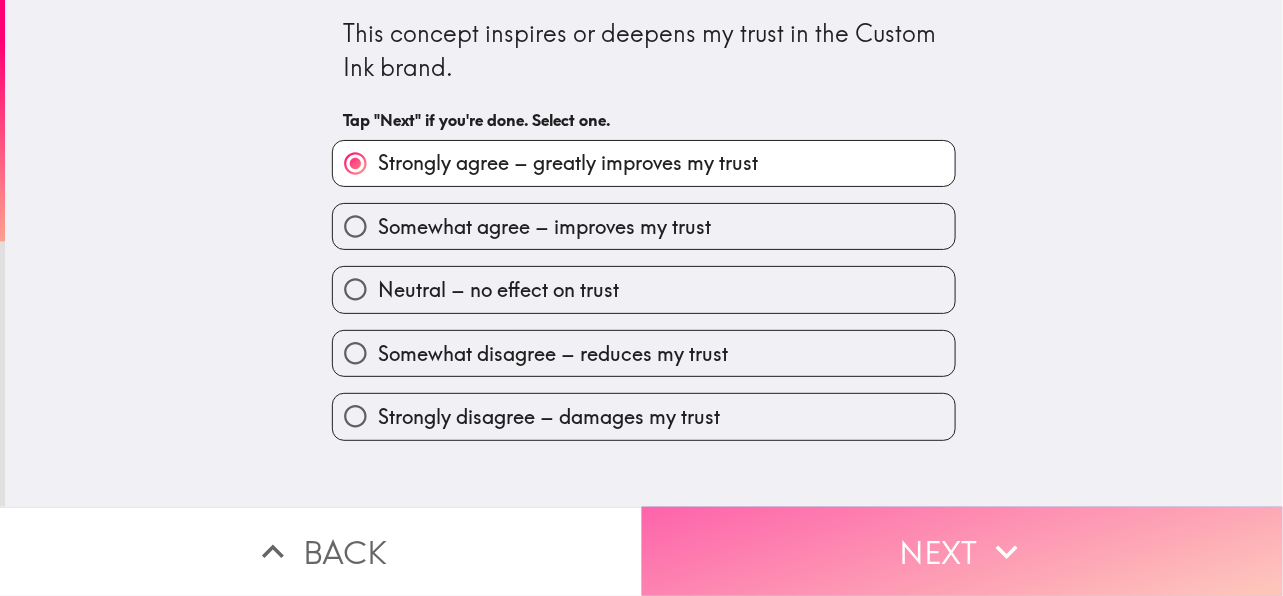 click on "Next" at bounding box center (963, 551) 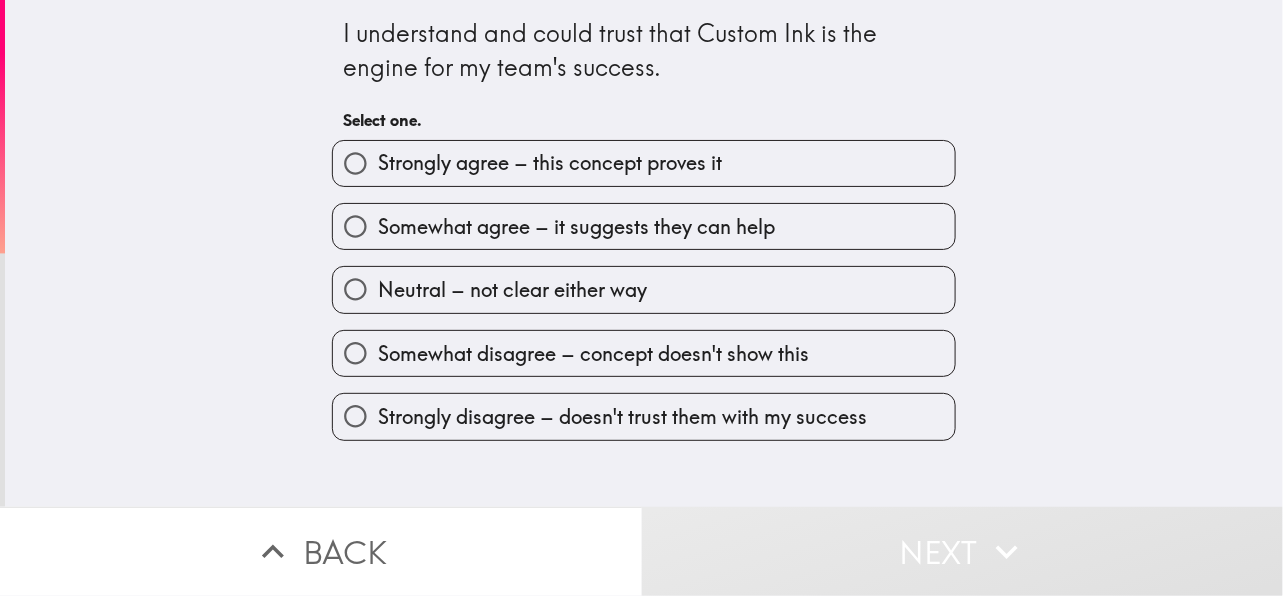 click on "Strongly agree – this concept proves it" at bounding box center (644, 163) 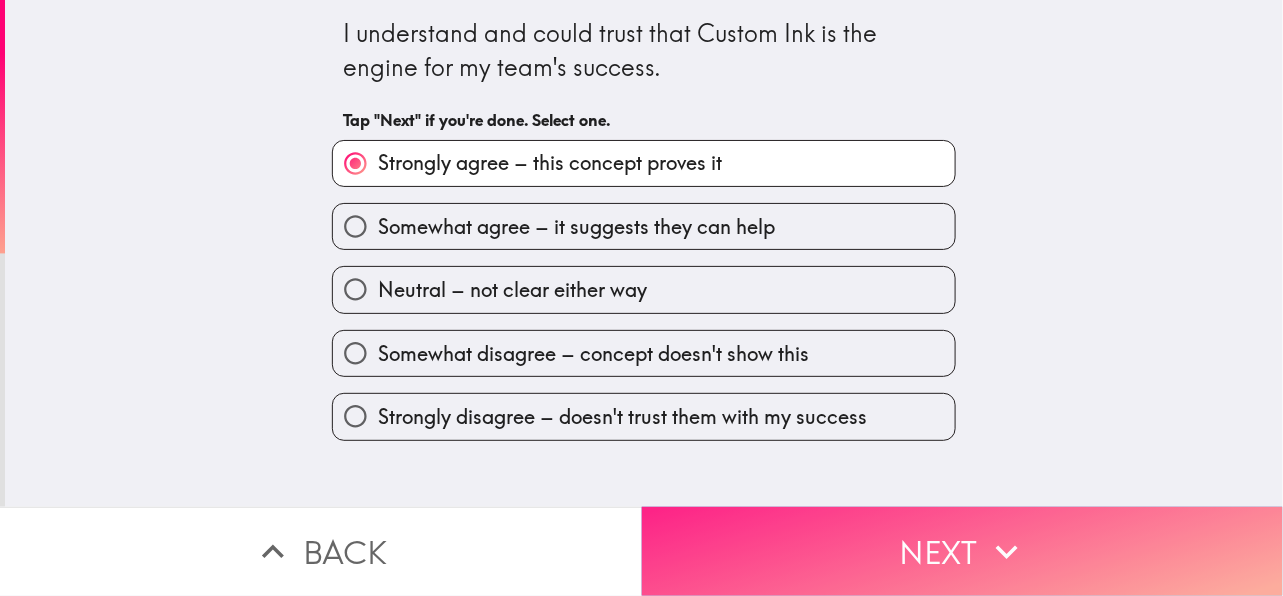 click on "Next" at bounding box center (963, 551) 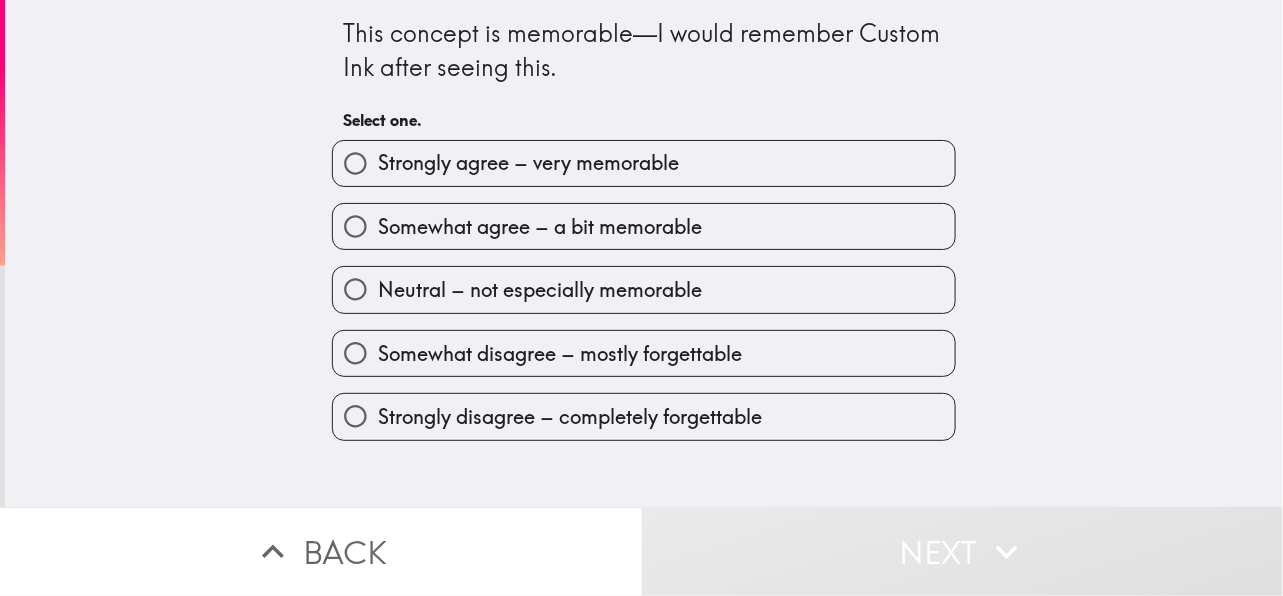 scroll, scrollTop: 0, scrollLeft: 0, axis: both 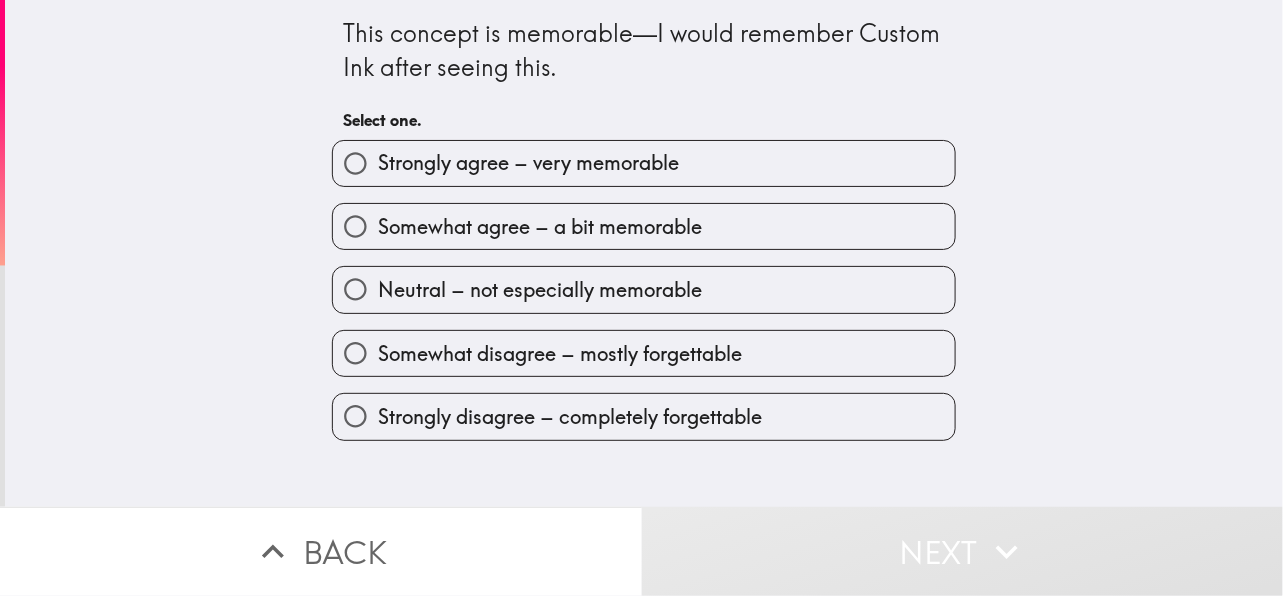 click on "Strongly agree – very memorable" at bounding box center [644, 163] 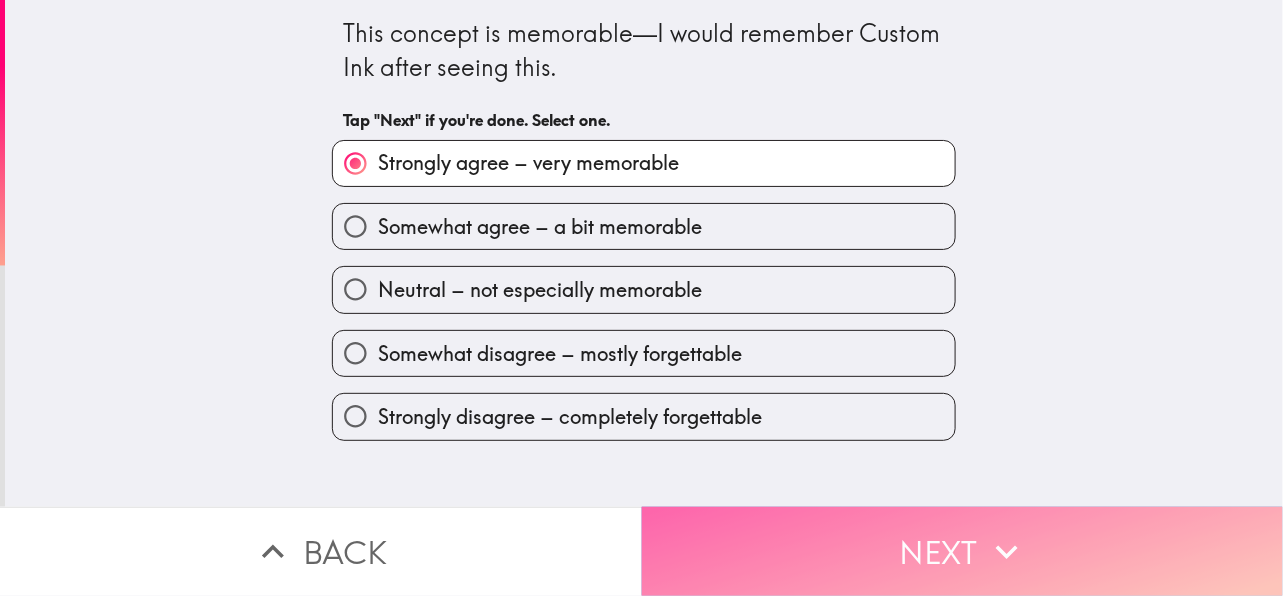 drag, startPoint x: 926, startPoint y: 516, endPoint x: 886, endPoint y: 504, distance: 41.761227 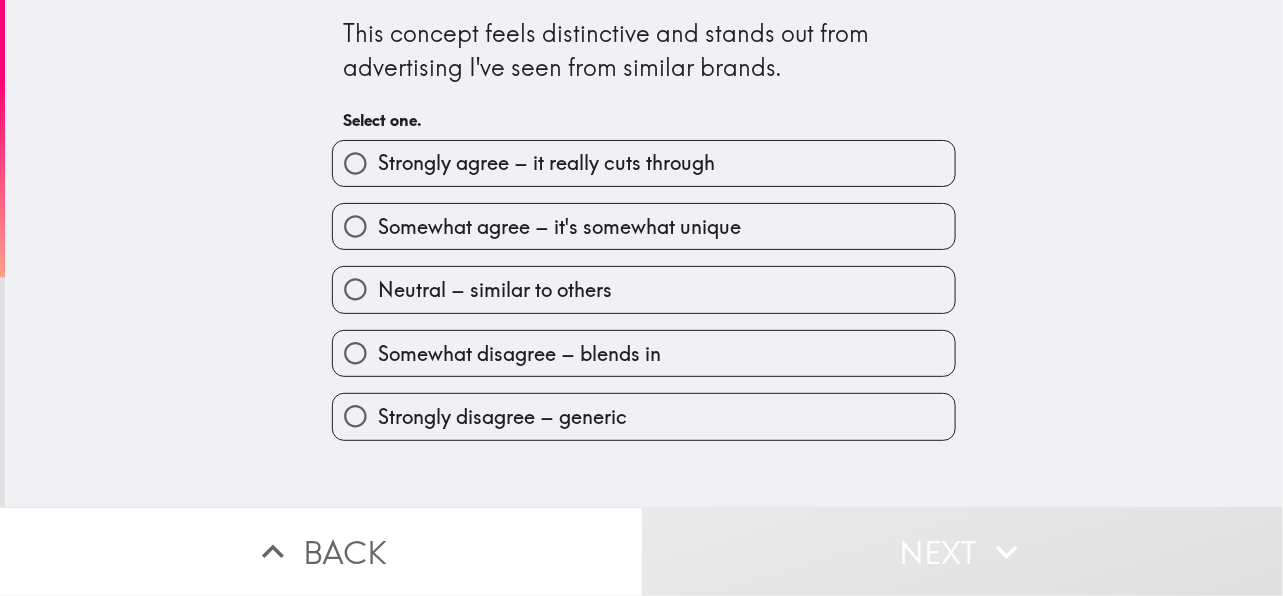 click on "Somewhat agree – it's somewhat unique" at bounding box center [559, 227] 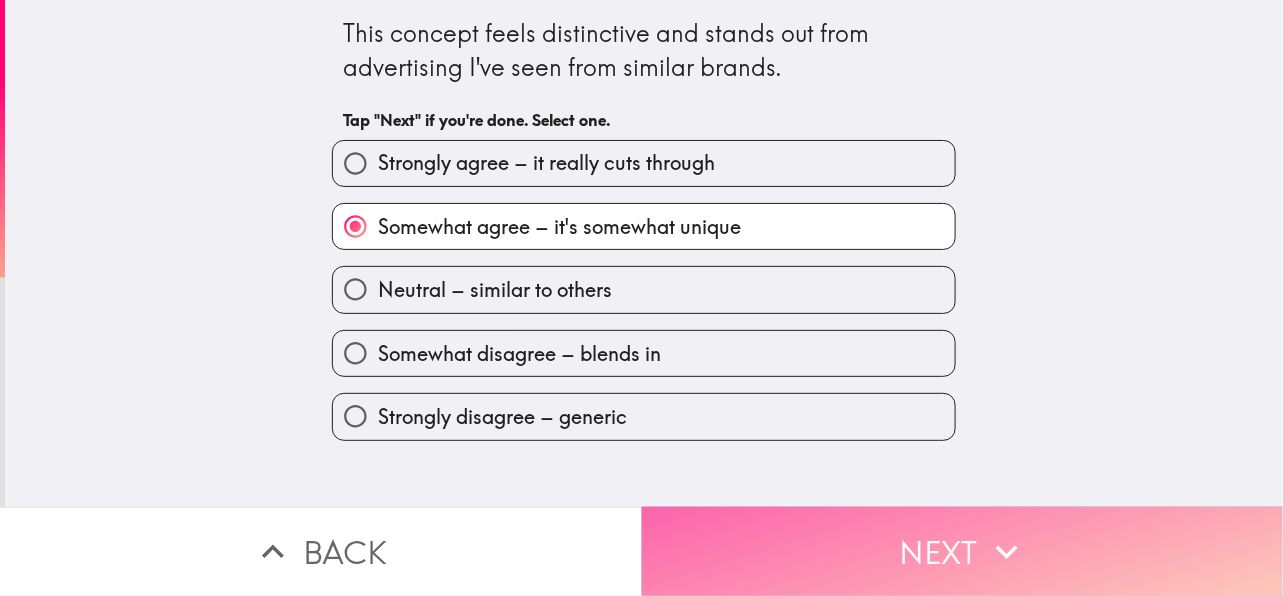 click 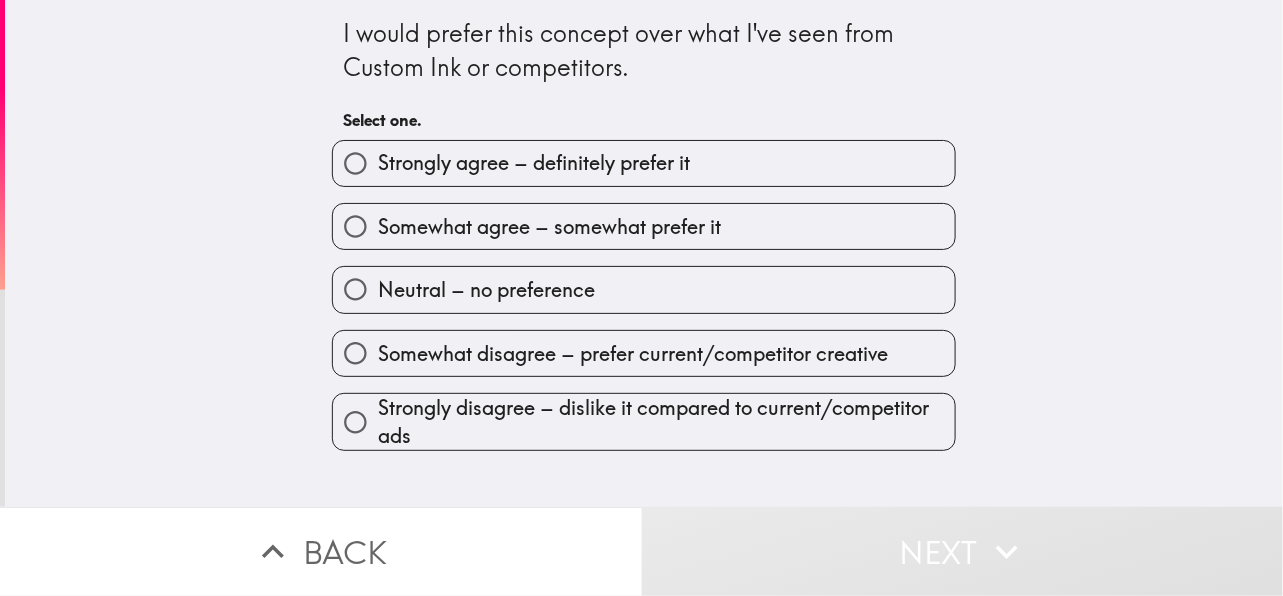 click on "Strongly agree – definitely prefer it" at bounding box center (644, 163) 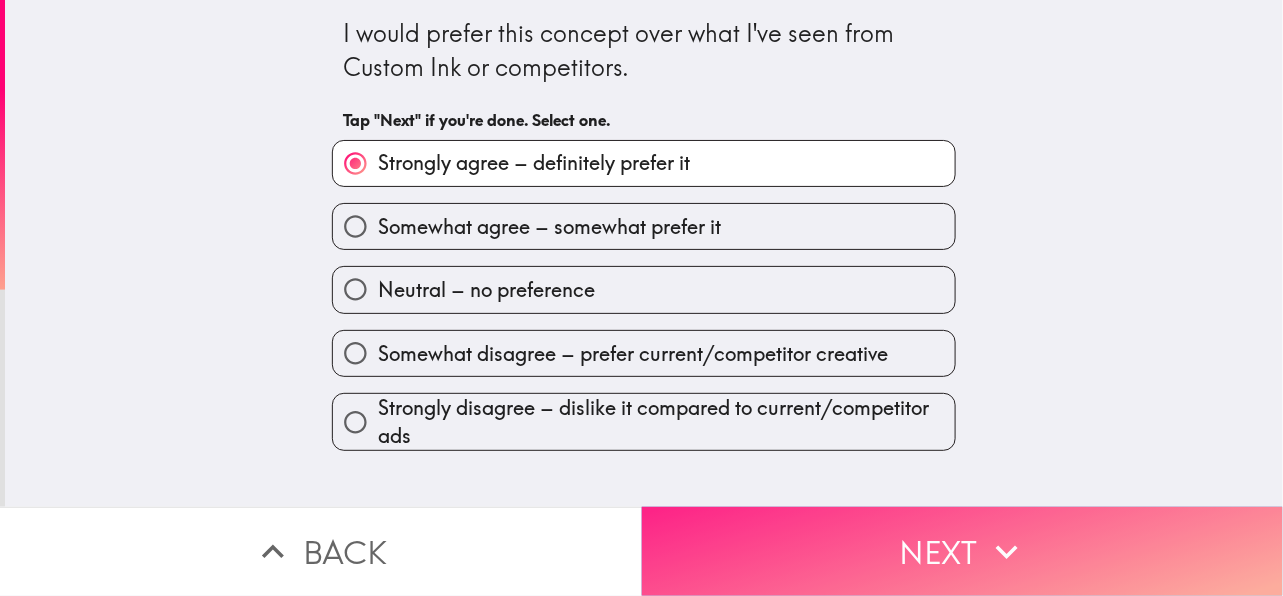 click on "Next" at bounding box center (963, 551) 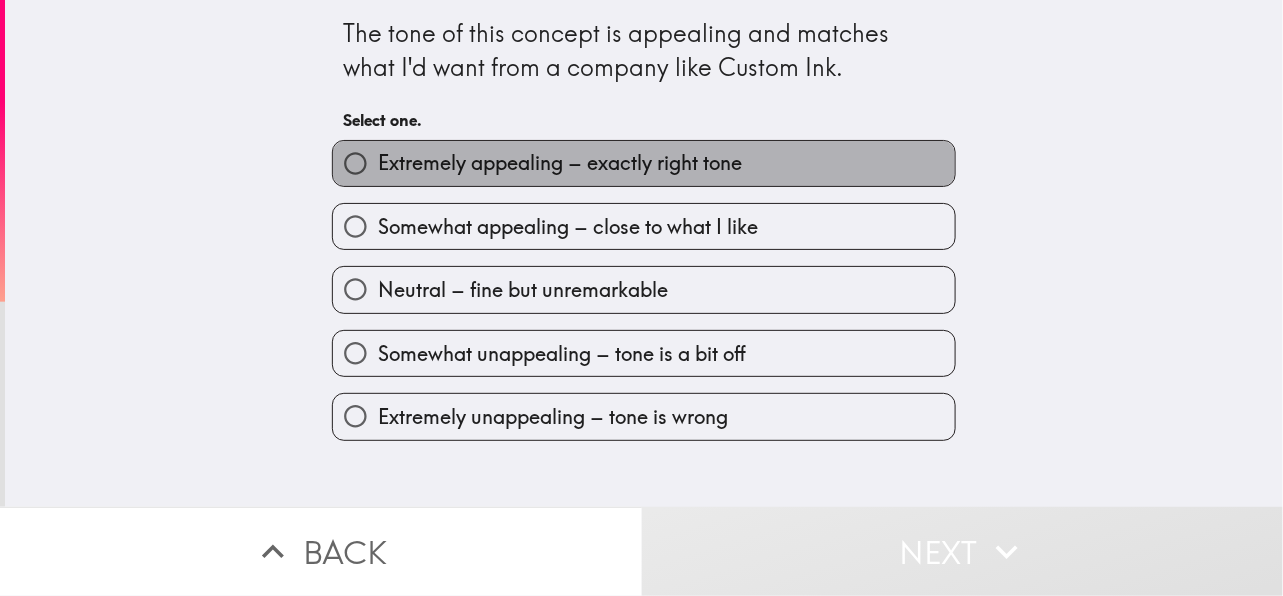 click on "Extremely appealing – exactly right tone" at bounding box center [644, 163] 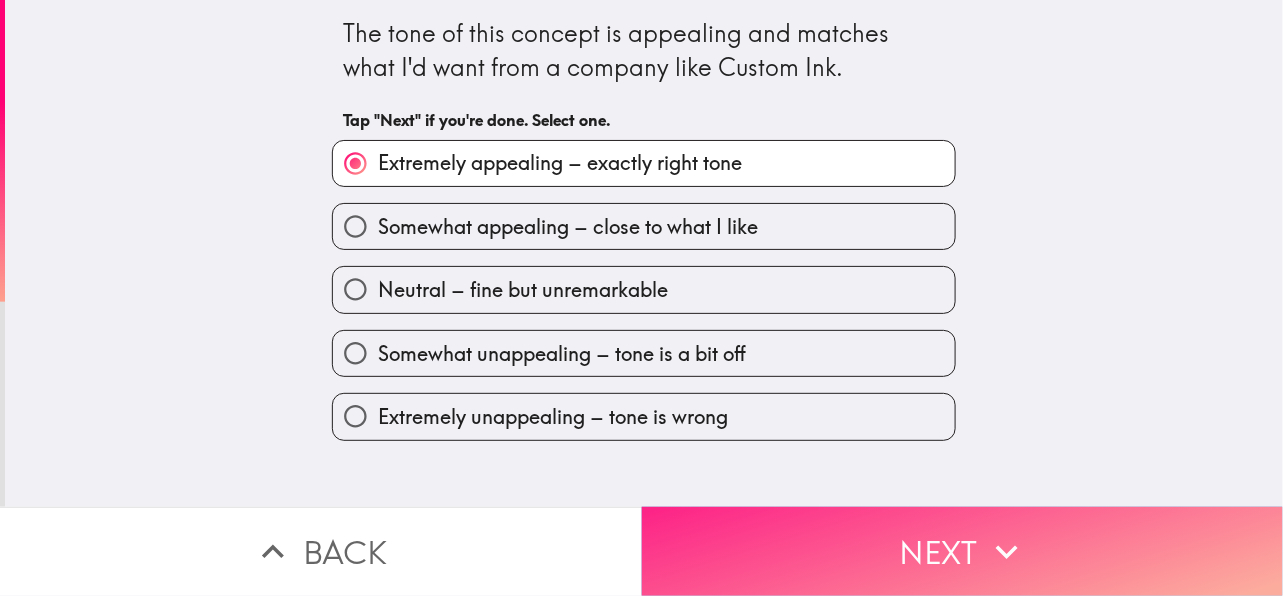 click on "Next" at bounding box center [963, 551] 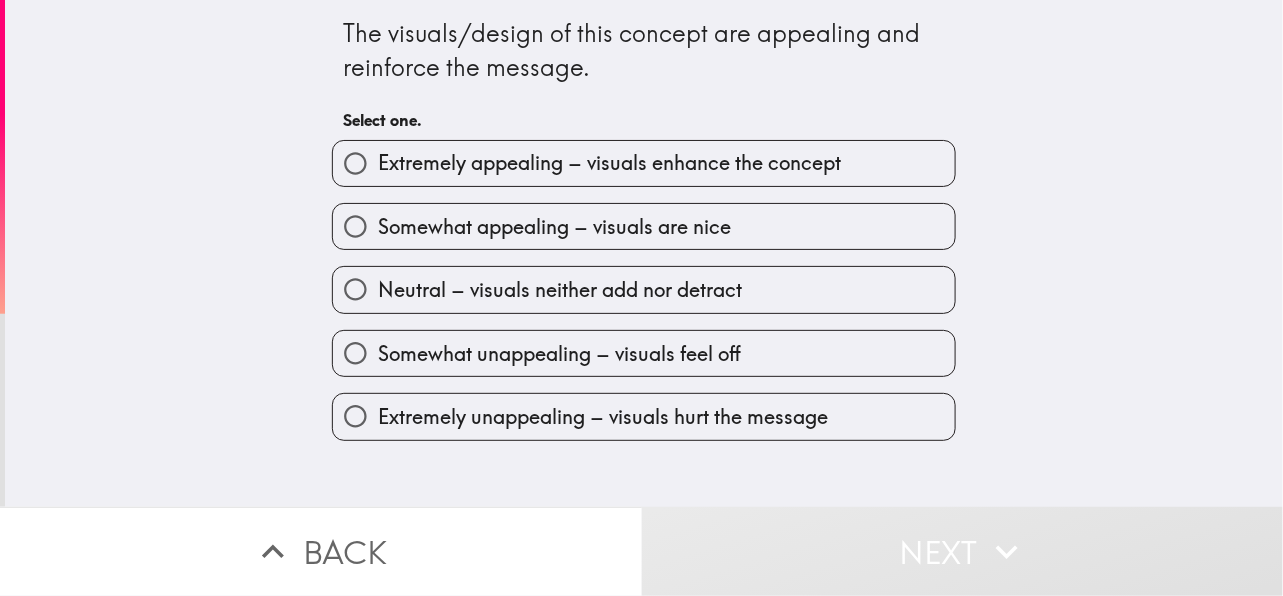 click on "Extremely appealing – visuals enhance the concept" at bounding box center [609, 163] 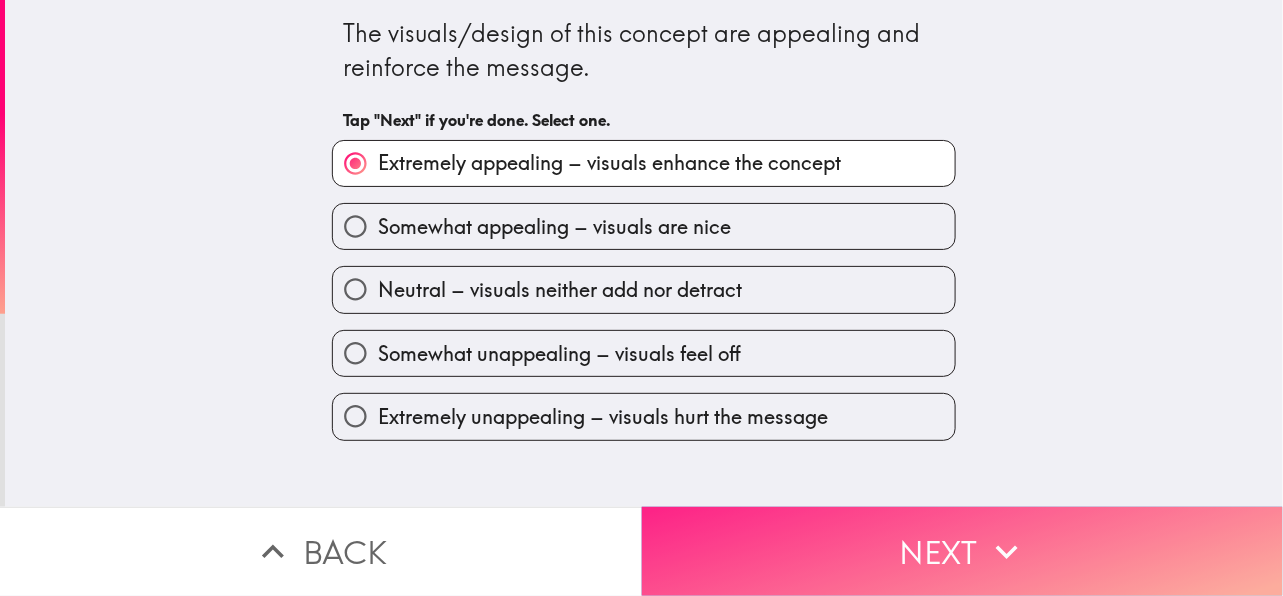 click on "Next" at bounding box center (963, 551) 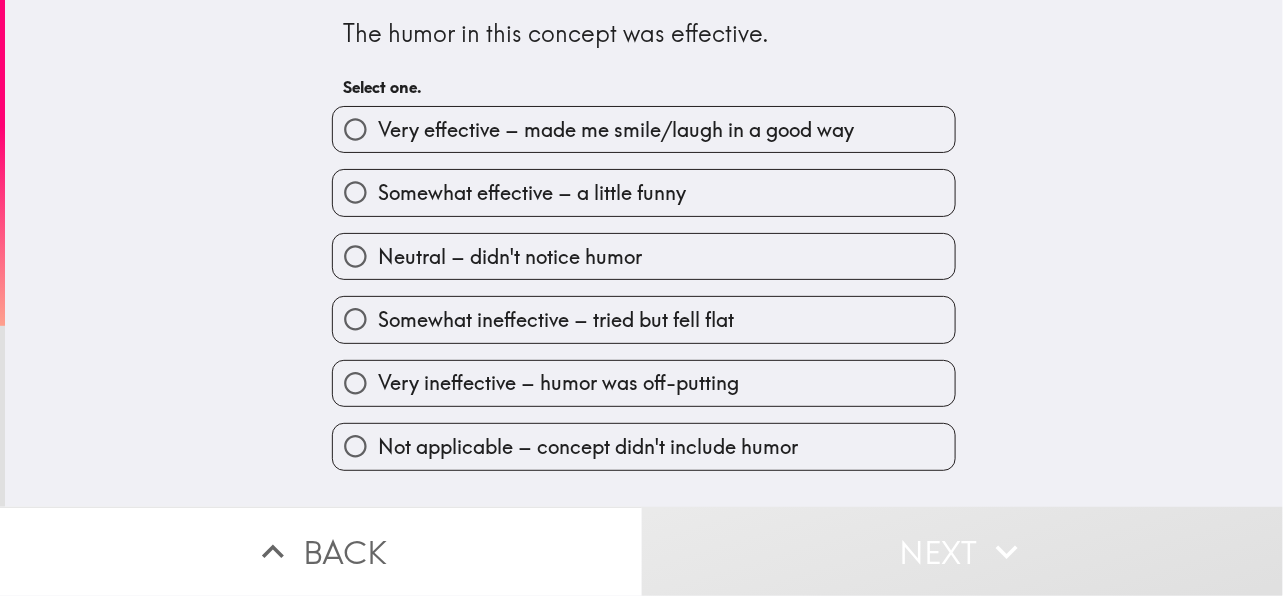 click on "Very effective – made me smile/laugh in a good way" at bounding box center (616, 130) 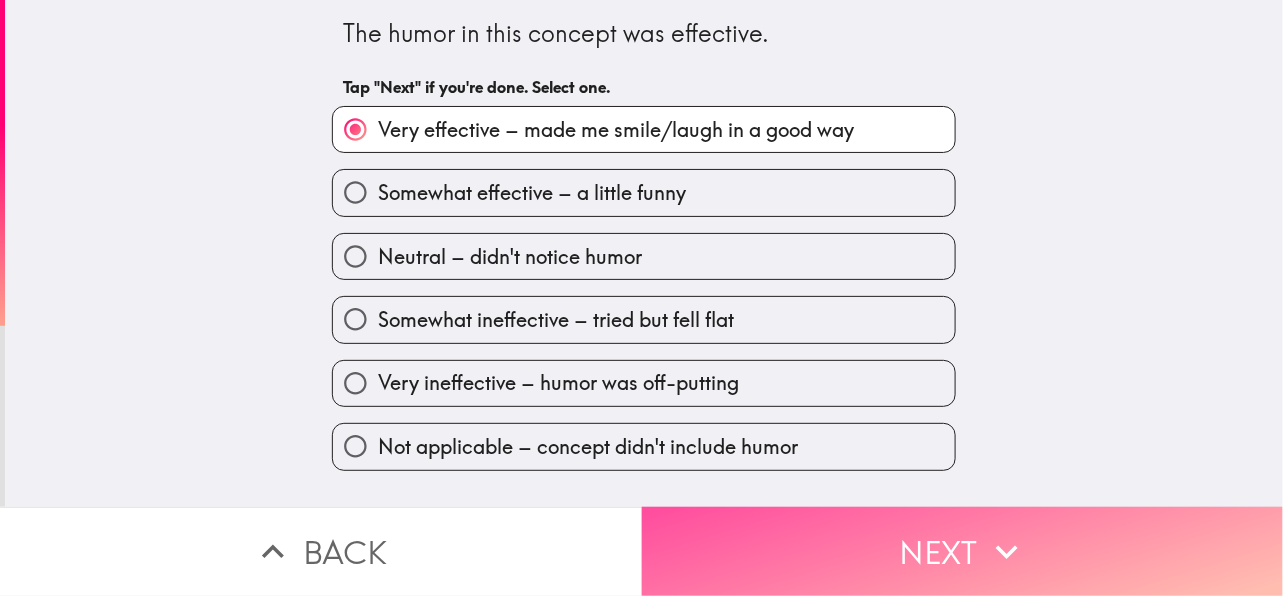 drag, startPoint x: 909, startPoint y: 547, endPoint x: 832, endPoint y: 375, distance: 188.44893 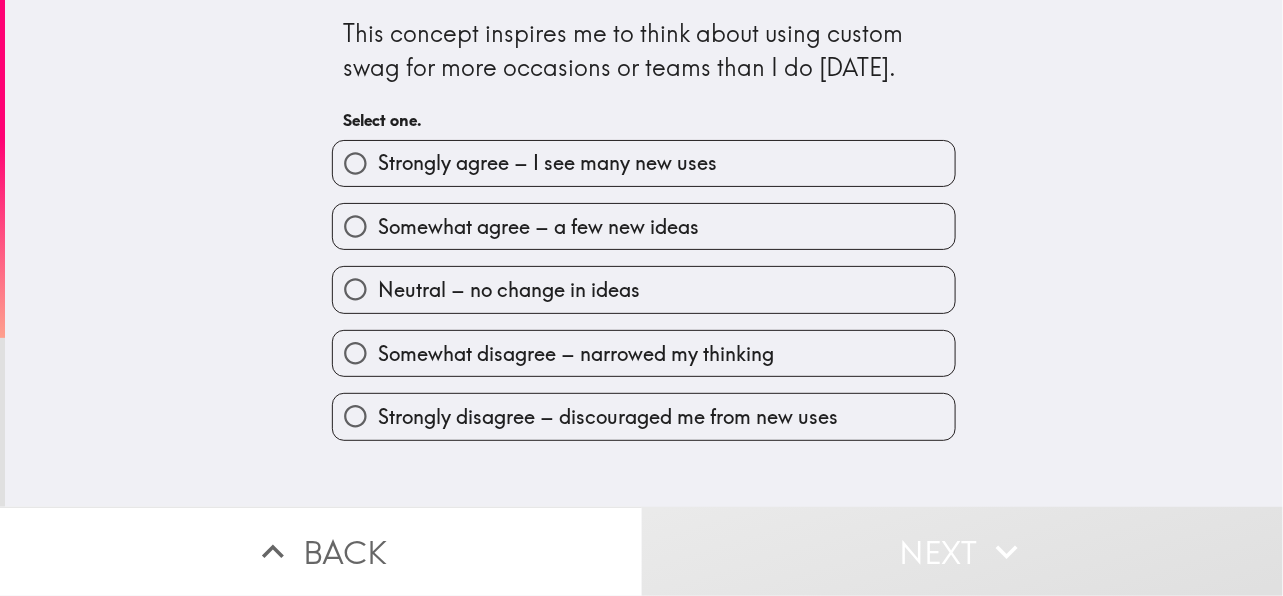 click on "Strongly agree – I see many new uses" at bounding box center [644, 163] 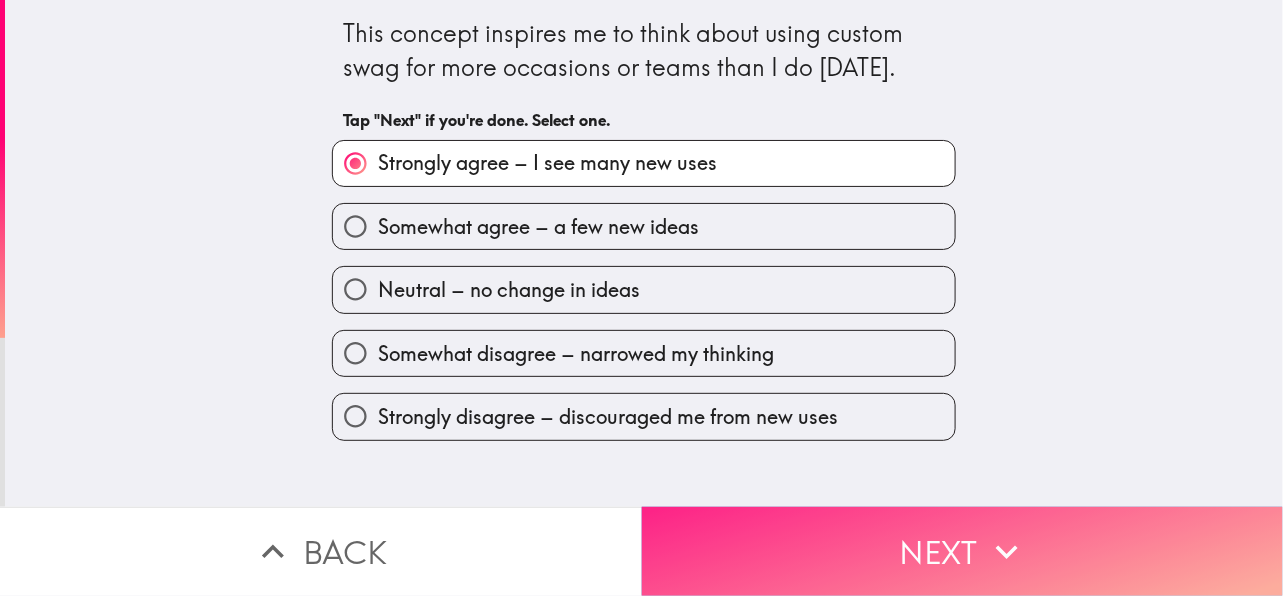 click on "Next" at bounding box center (963, 551) 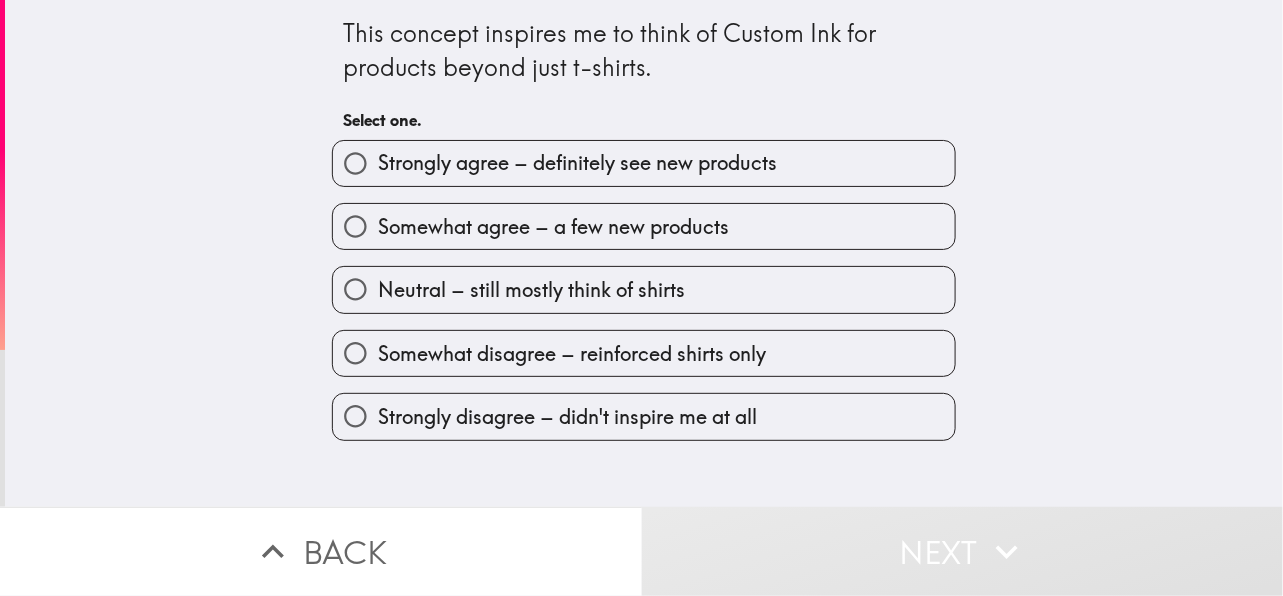 click on "Strongly agree – definitely see new products" at bounding box center (577, 163) 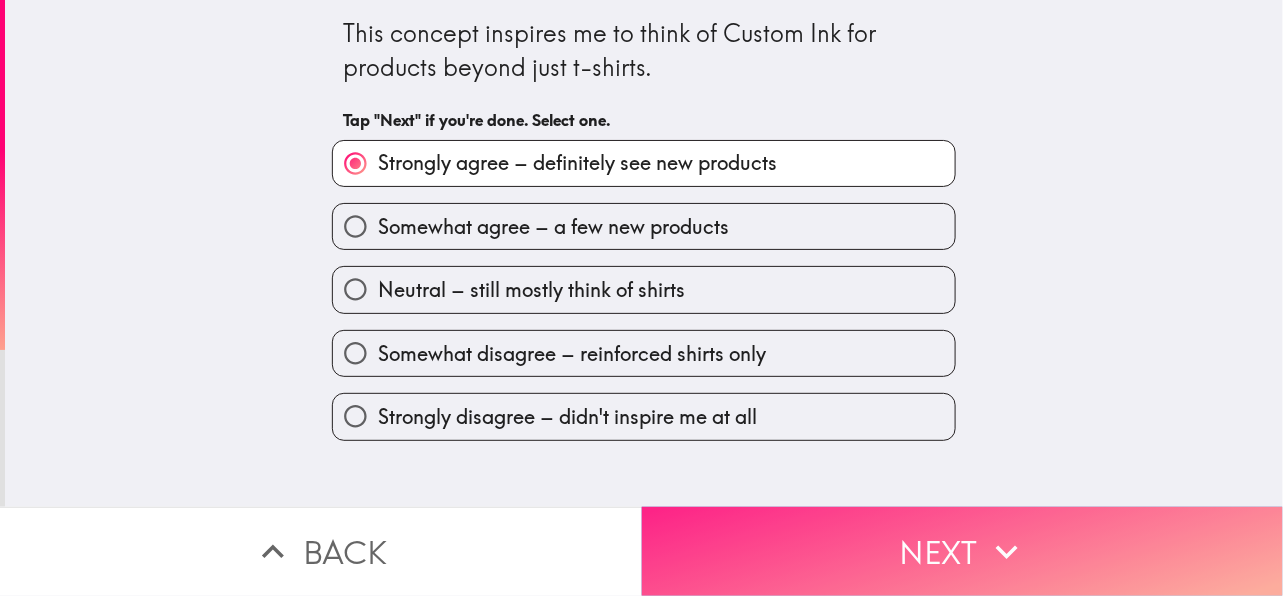 drag, startPoint x: 962, startPoint y: 553, endPoint x: 940, endPoint y: 529, distance: 32.55764 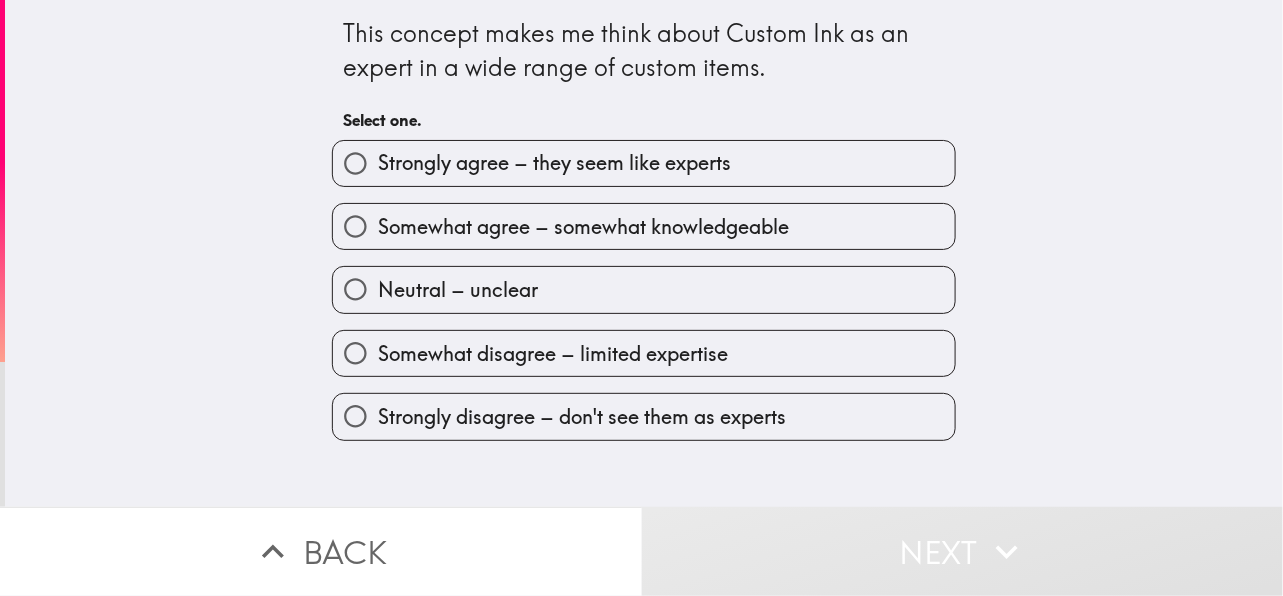click on "Strongly agree – they seem like experts" at bounding box center [644, 163] 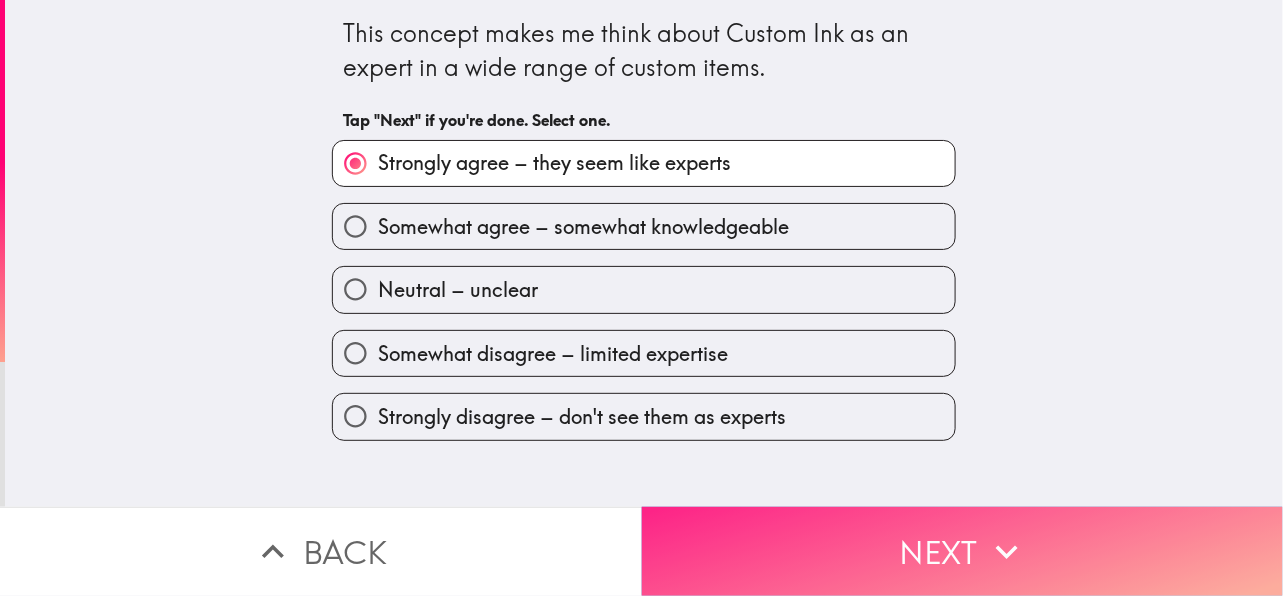 click on "Next" at bounding box center (963, 551) 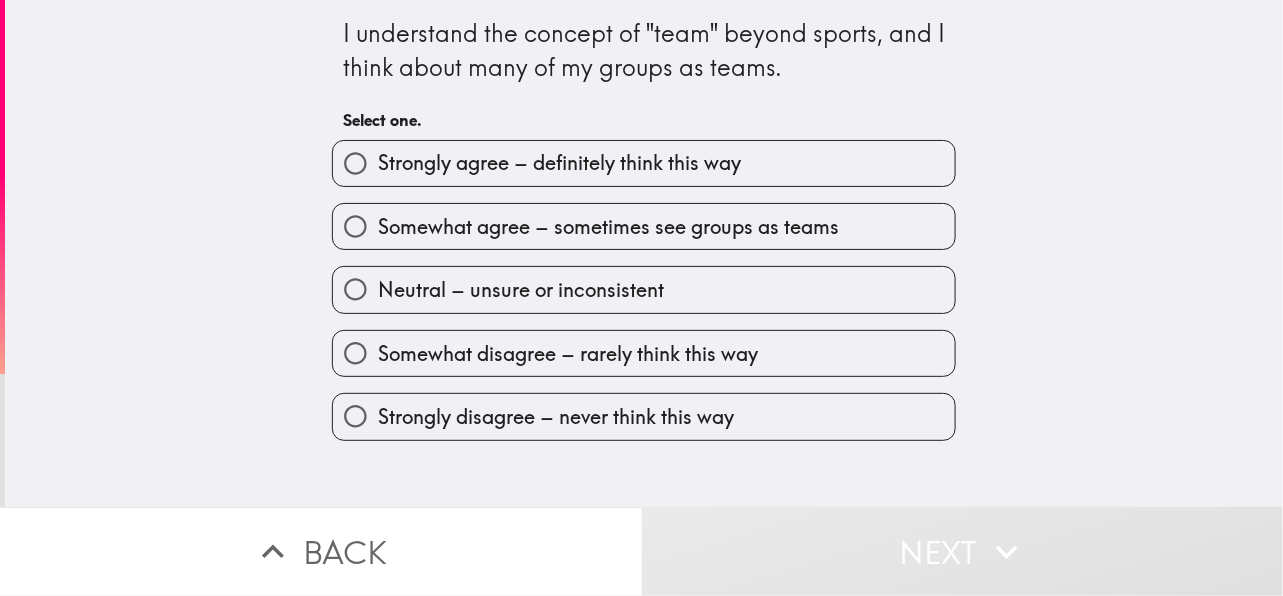 click on "Somewhat agree – sometimes see groups as teams" at bounding box center [608, 227] 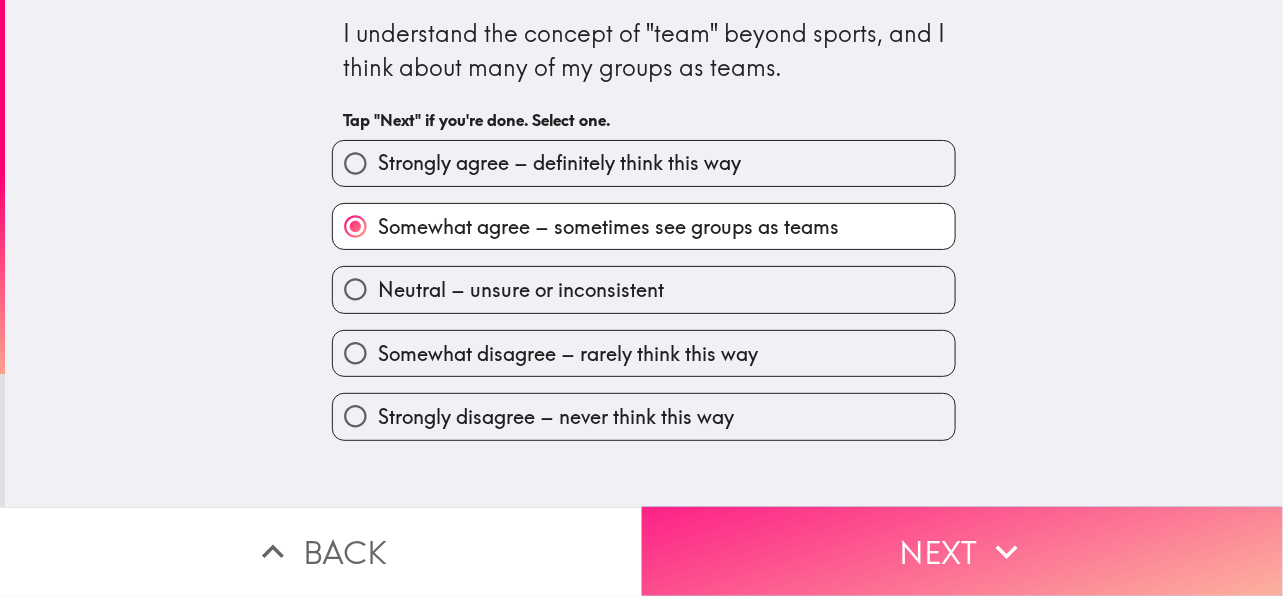 click on "Next" at bounding box center [963, 551] 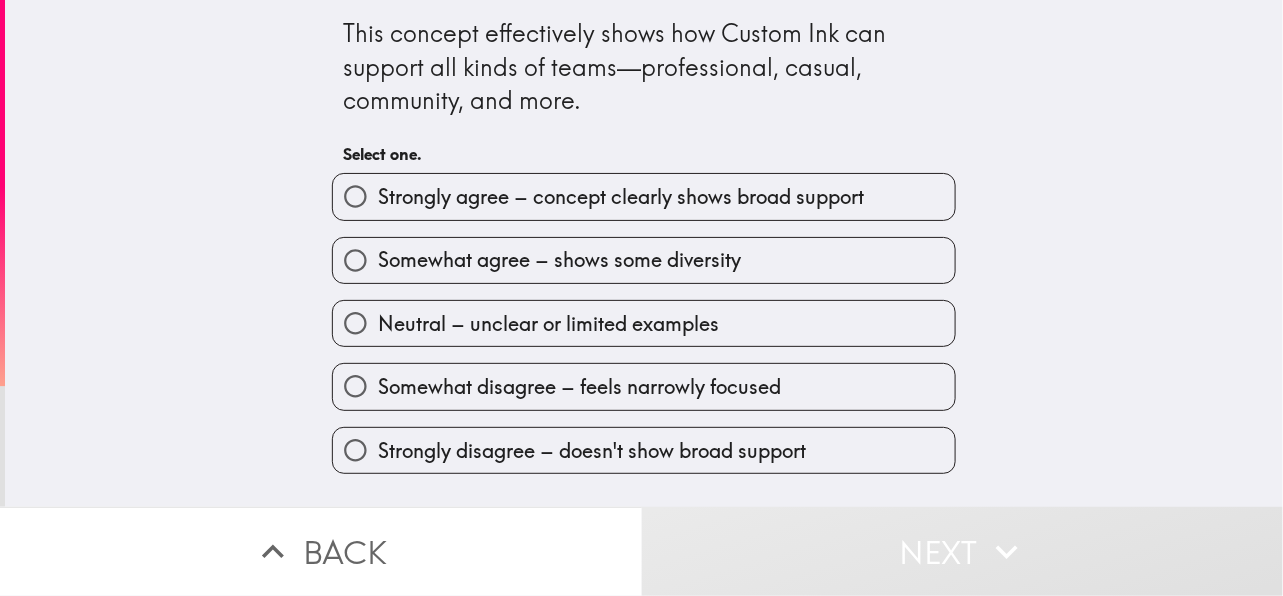 click on "Strongly agree – concept clearly shows broad support" at bounding box center [621, 197] 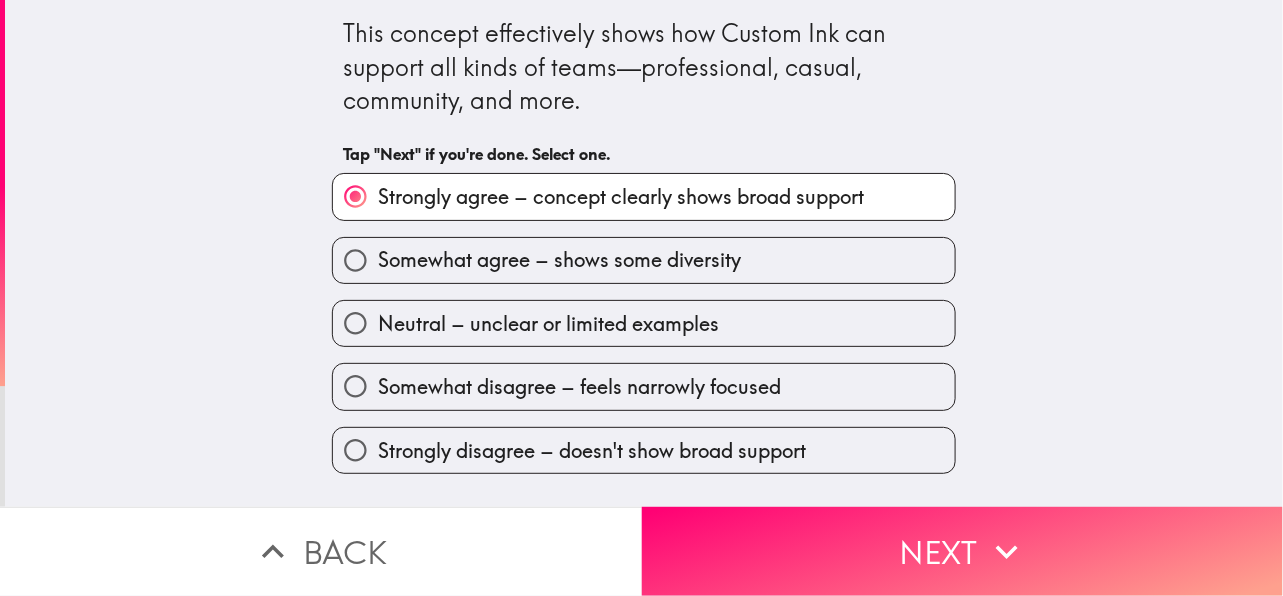 drag, startPoint x: 918, startPoint y: 524, endPoint x: 910, endPoint y: 491, distance: 33.955853 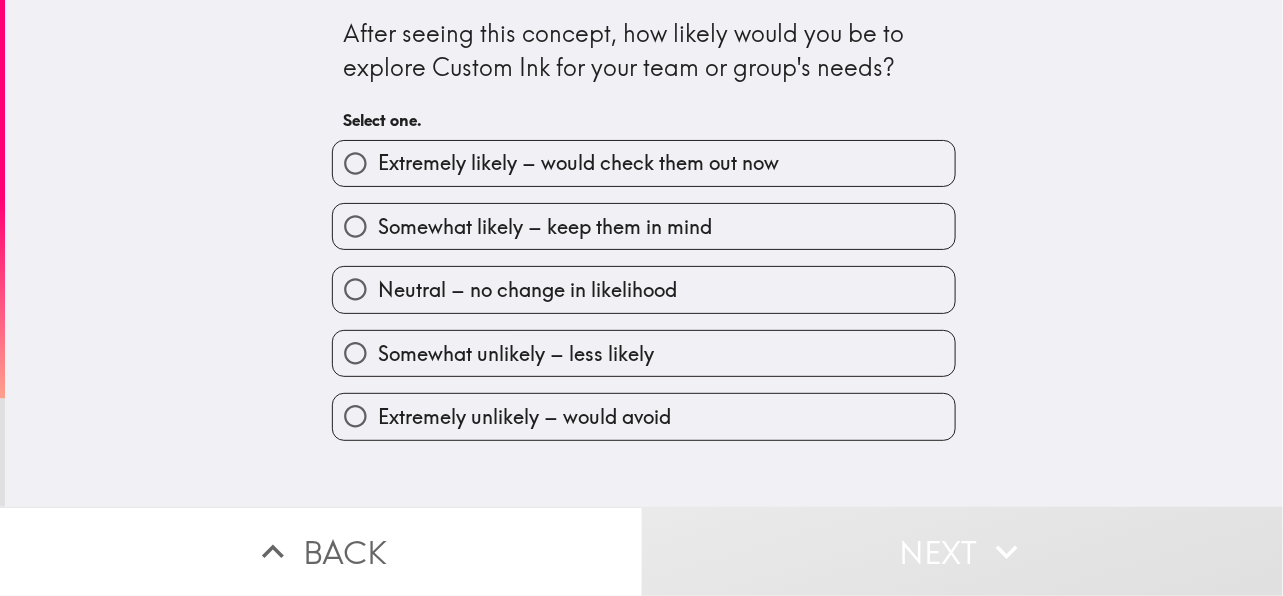 click on "Somewhat likely – keep them in mind" at bounding box center (644, 226) 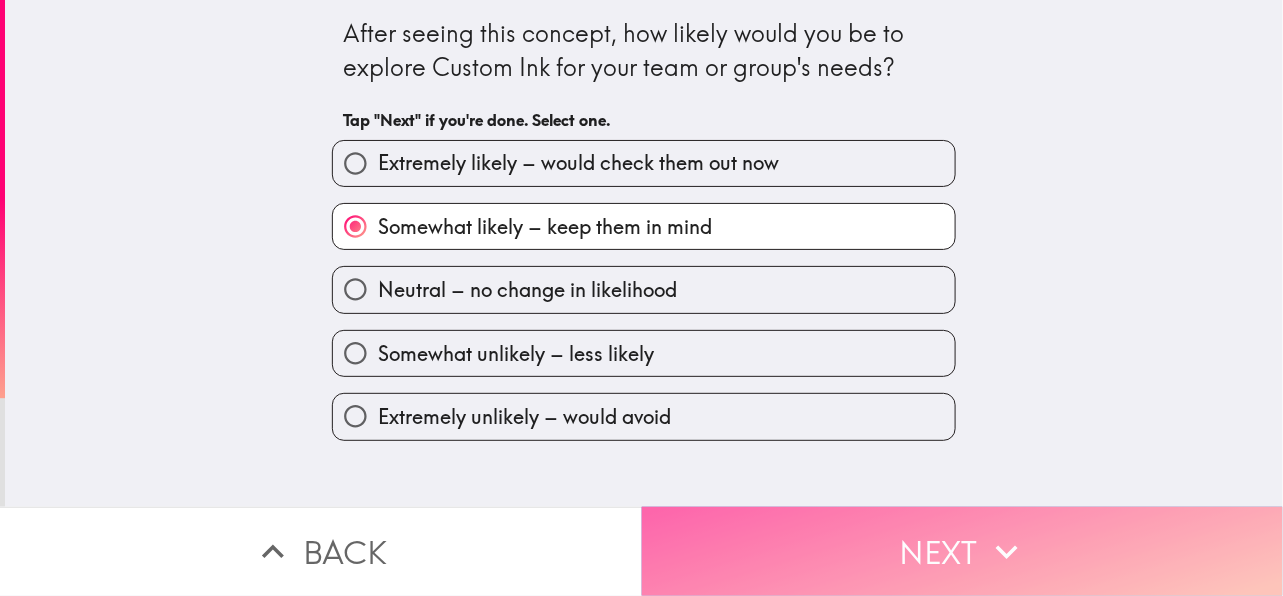 click on "Next" at bounding box center [963, 551] 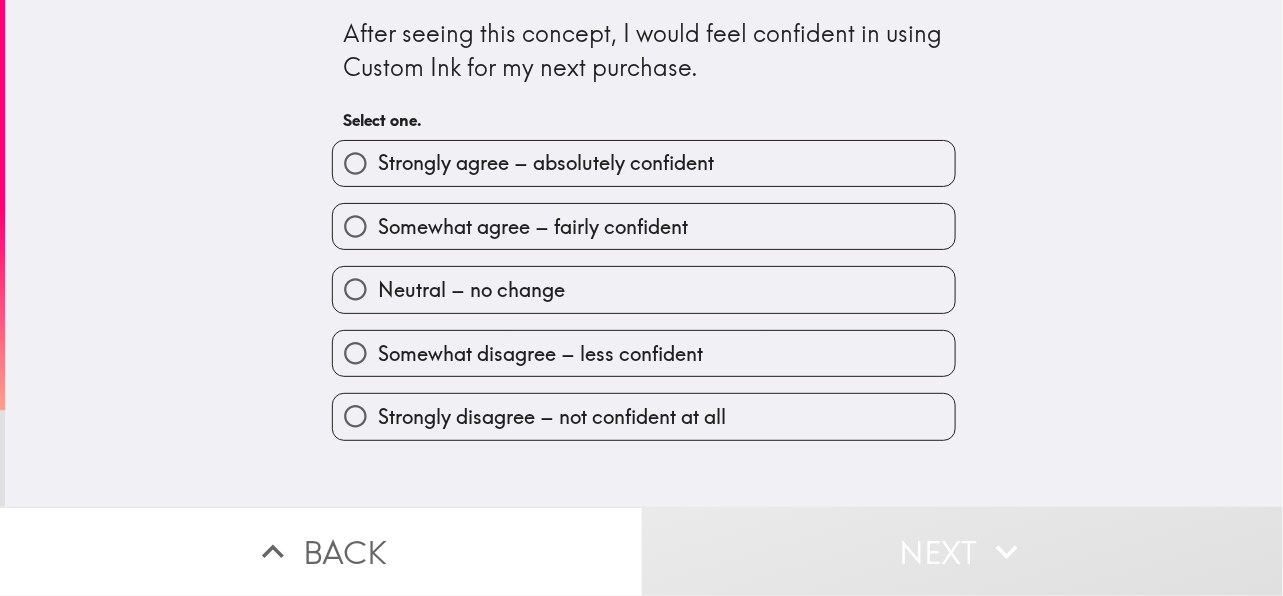 click on "Strongly agree – absolutely confident" at bounding box center [644, 163] 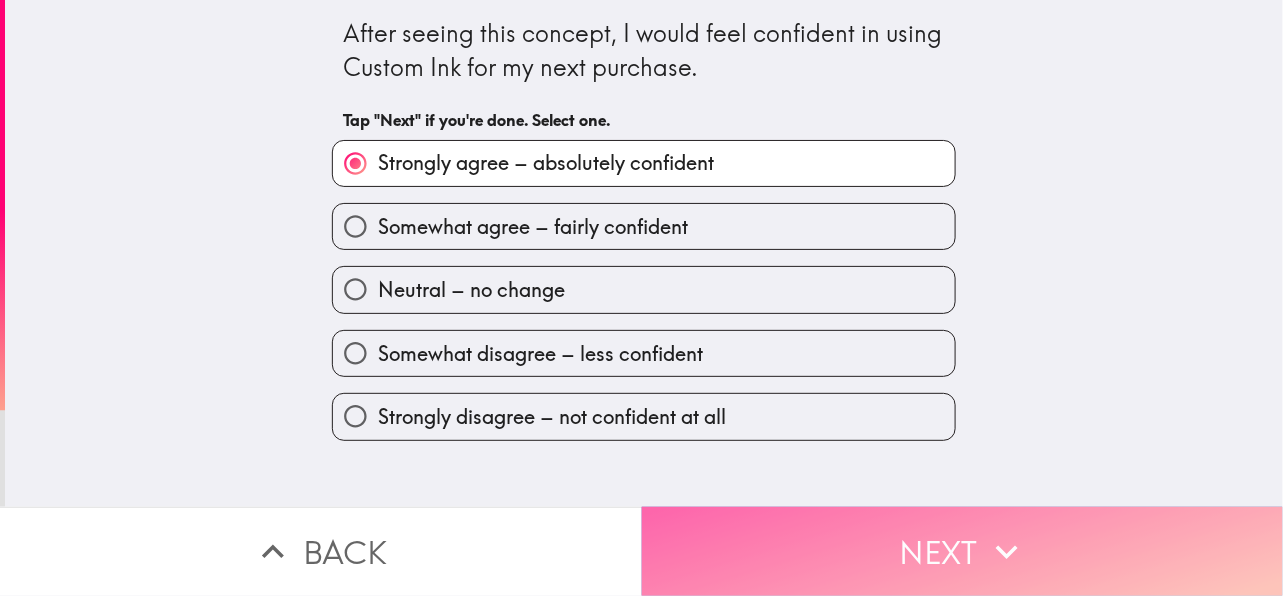click on "Next" at bounding box center (963, 551) 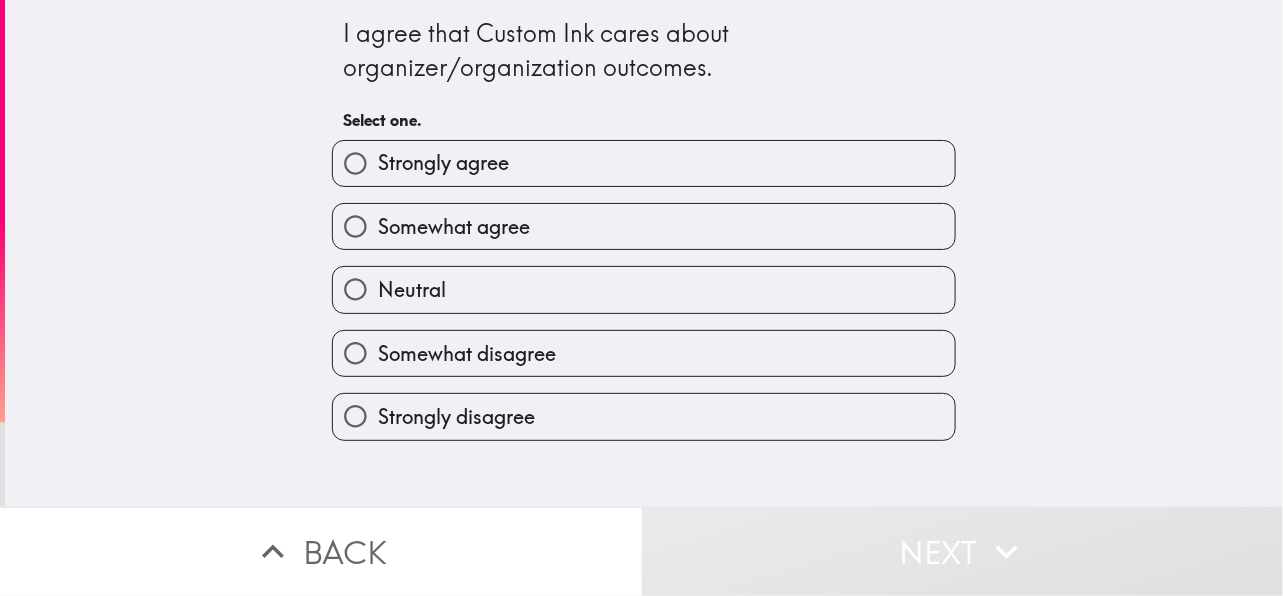 click on "Strongly agree" at bounding box center [644, 163] 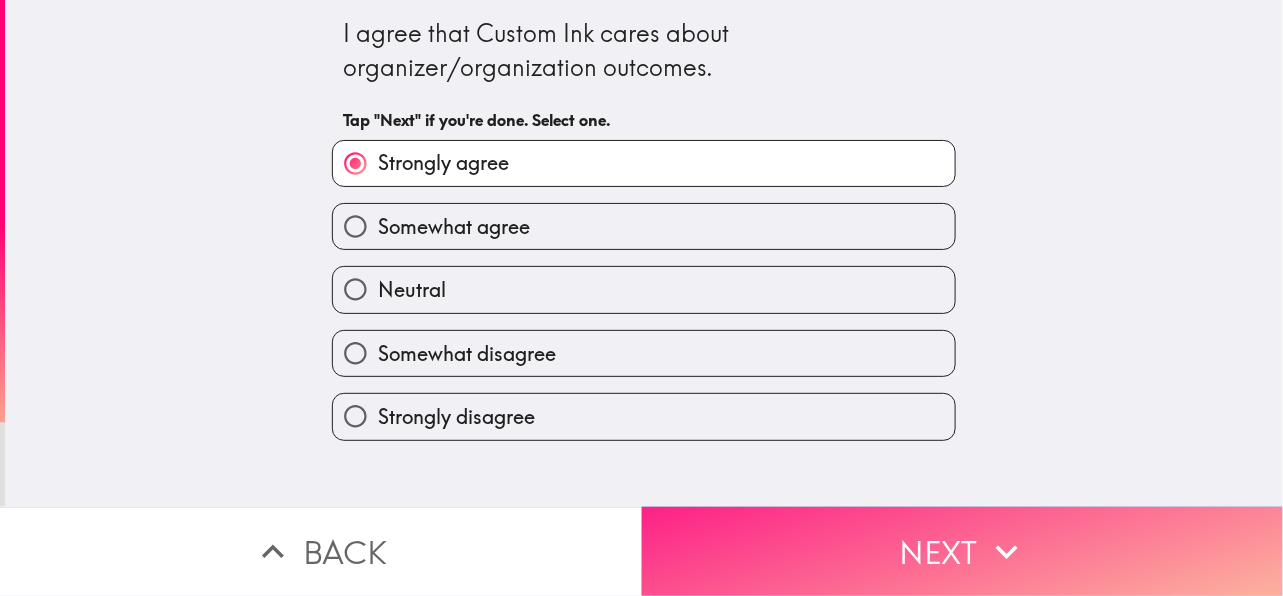 click on "Next" at bounding box center [963, 551] 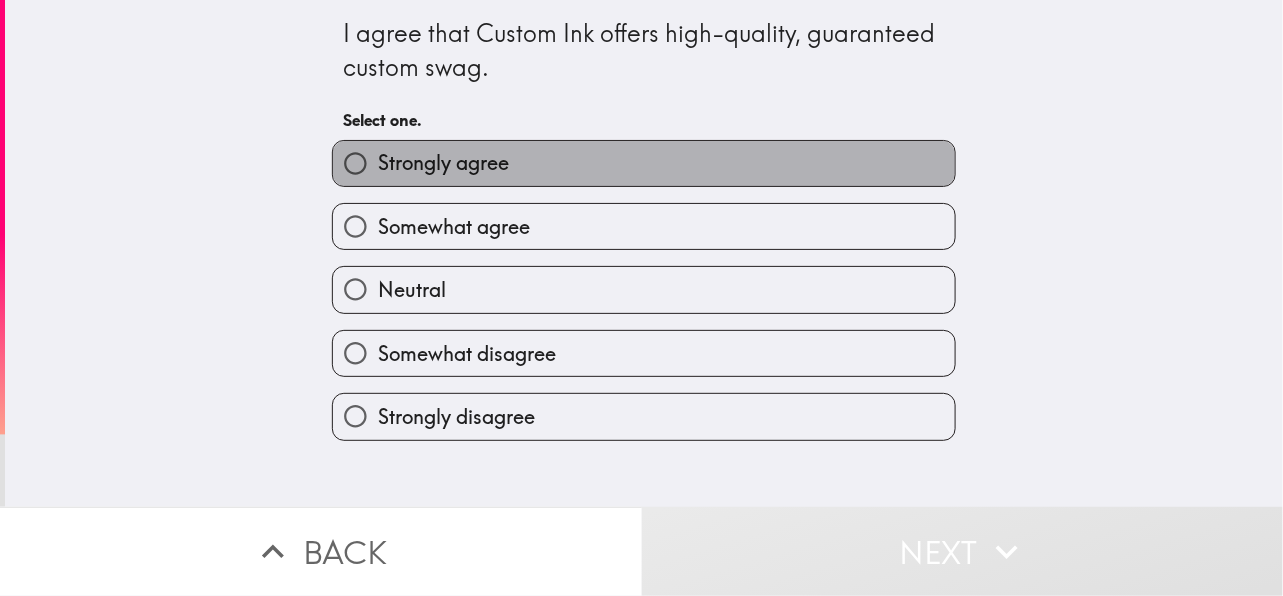 drag, startPoint x: 637, startPoint y: 169, endPoint x: 672, endPoint y: 205, distance: 50.20956 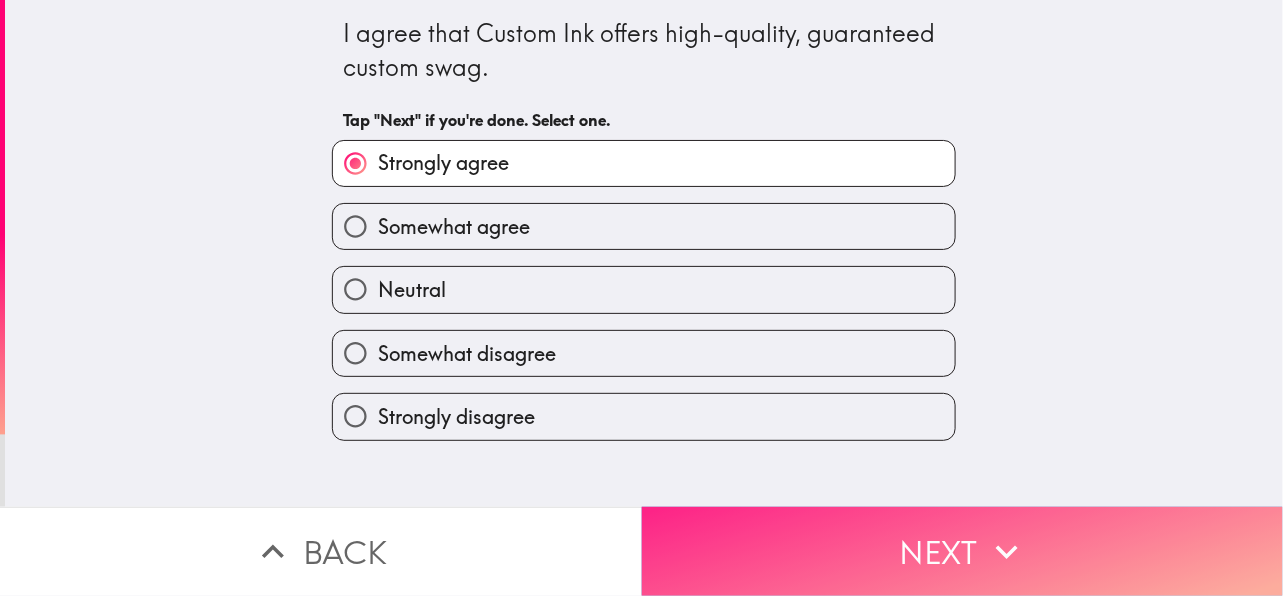 click on "Next" at bounding box center [963, 551] 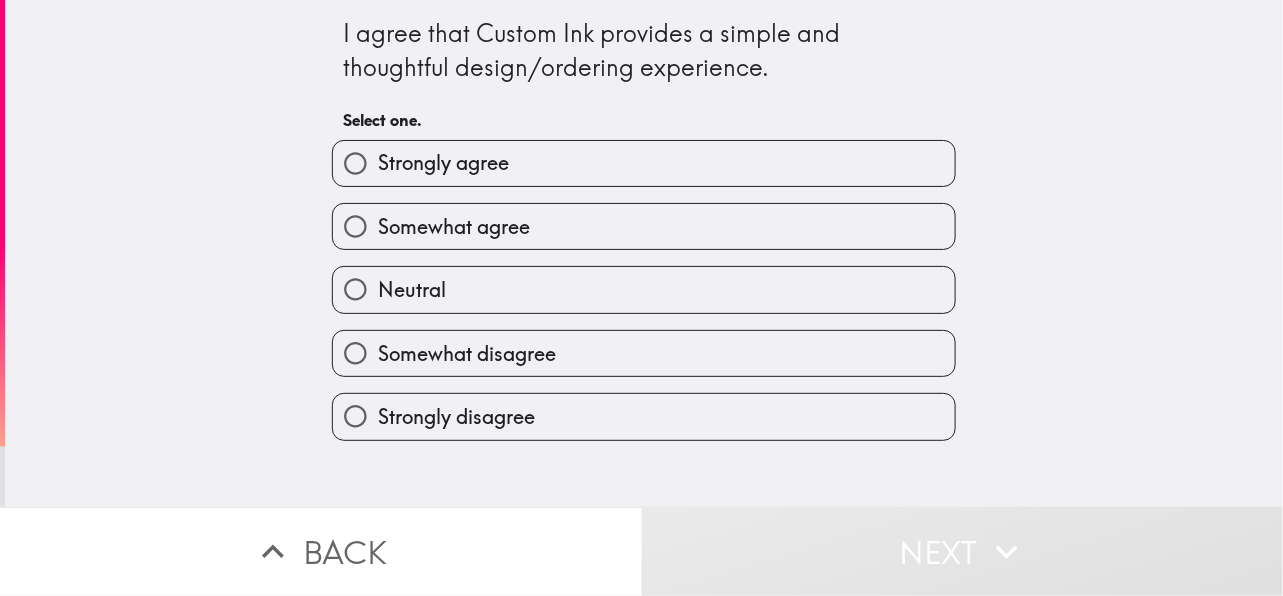 click on "Strongly agree" at bounding box center [644, 163] 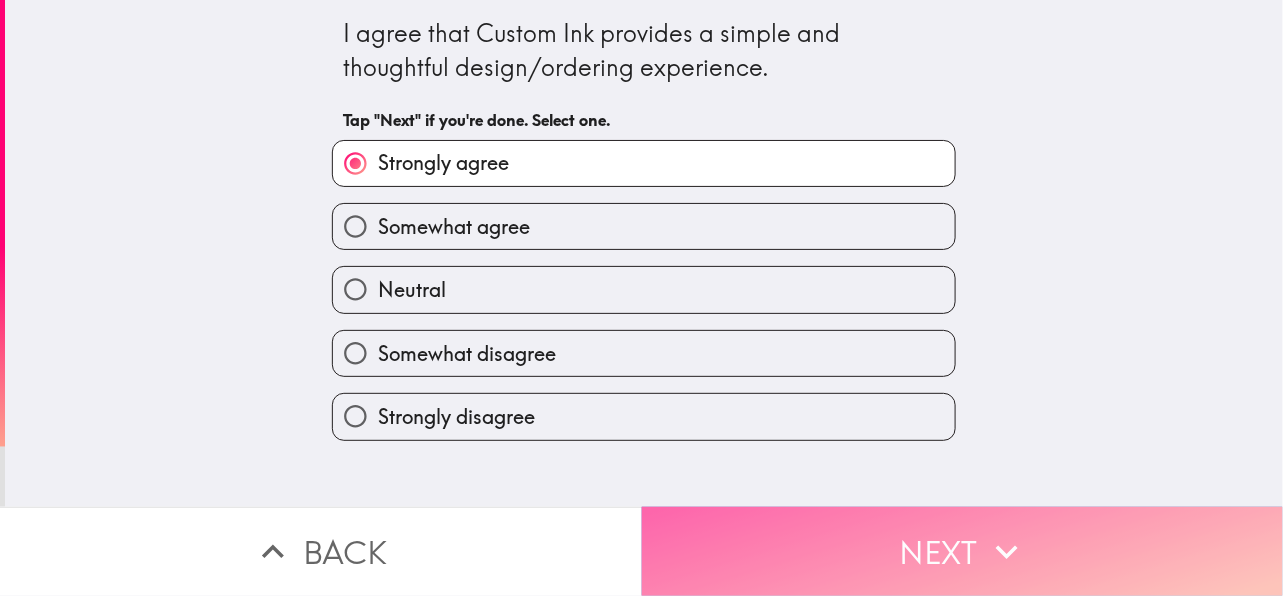 drag, startPoint x: 932, startPoint y: 558, endPoint x: 901, endPoint y: 522, distance: 47.507893 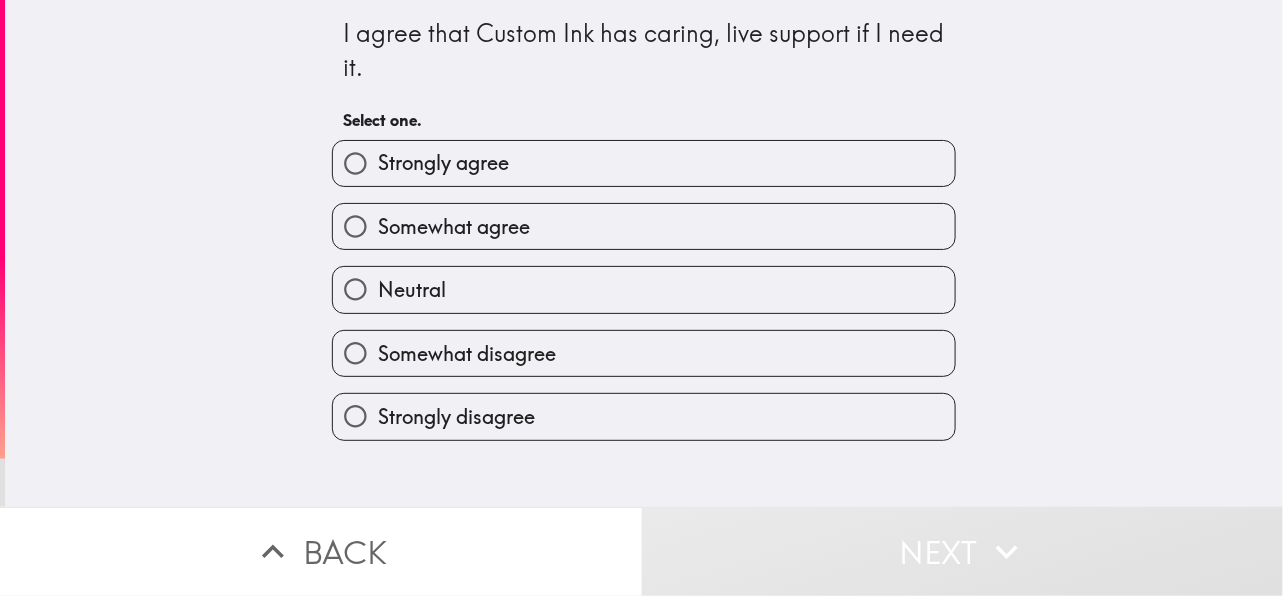 click on "Strongly agree" at bounding box center (644, 163) 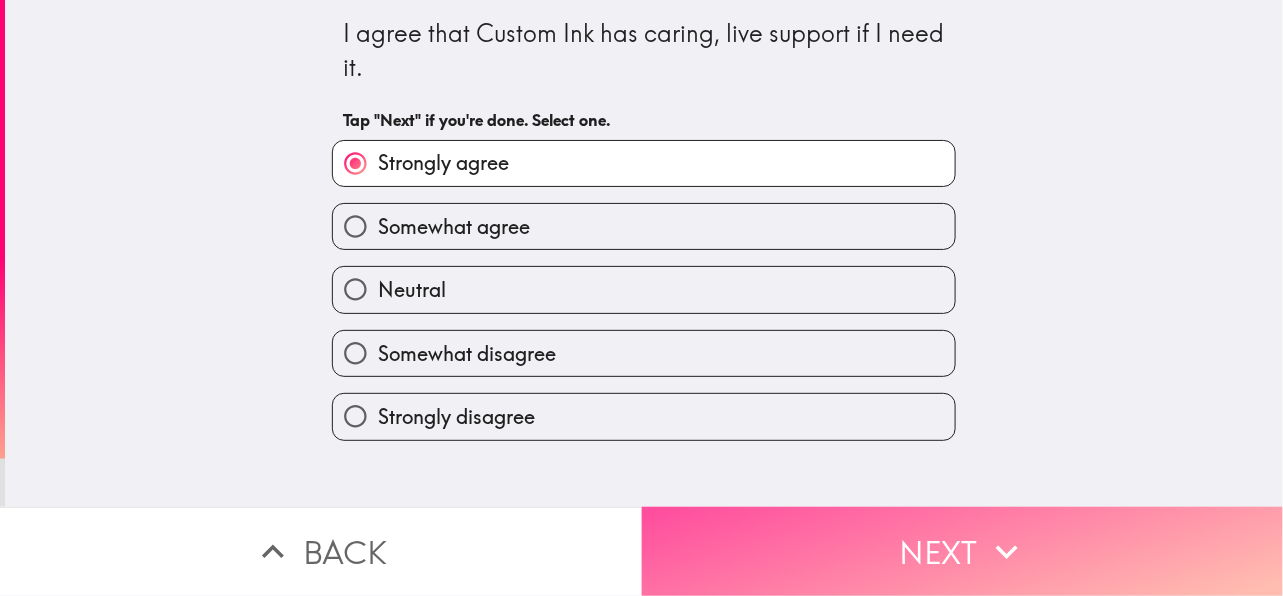 drag, startPoint x: 896, startPoint y: 544, endPoint x: 772, endPoint y: 432, distance: 167.09279 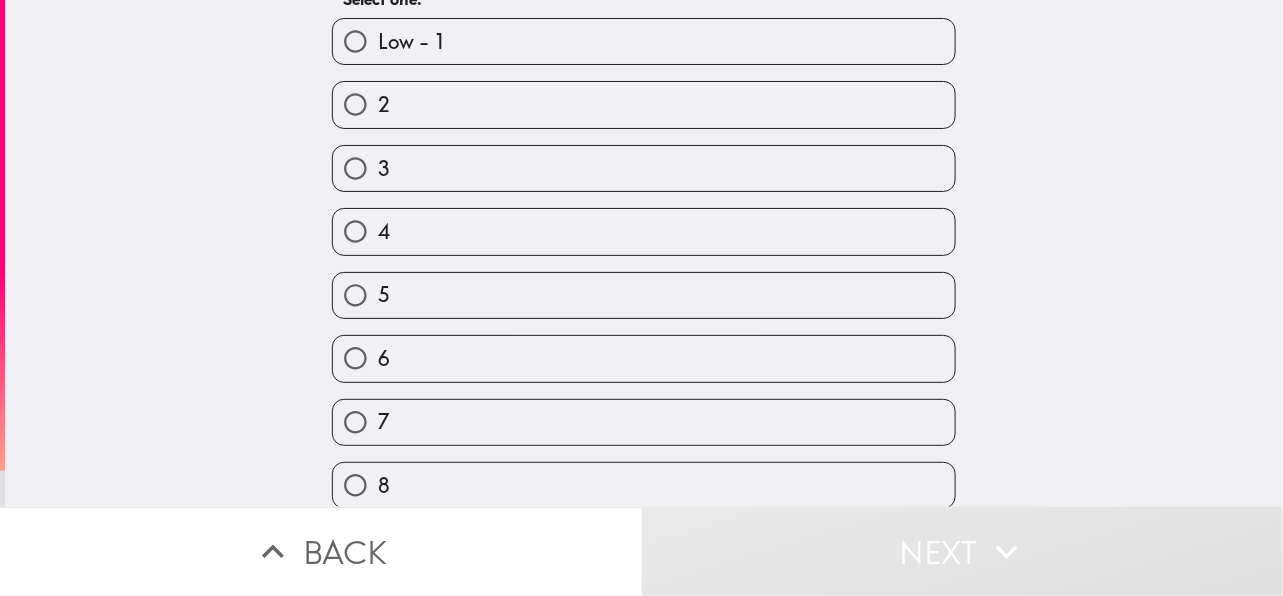 scroll, scrollTop: 237, scrollLeft: 0, axis: vertical 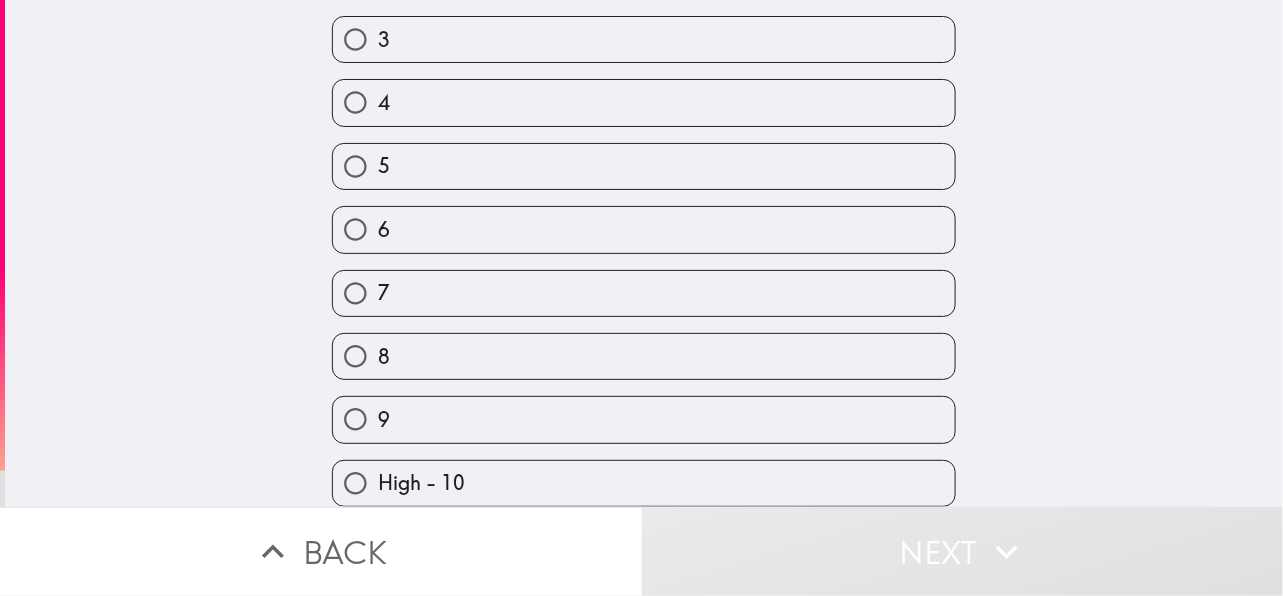 click on "9" at bounding box center [644, 419] 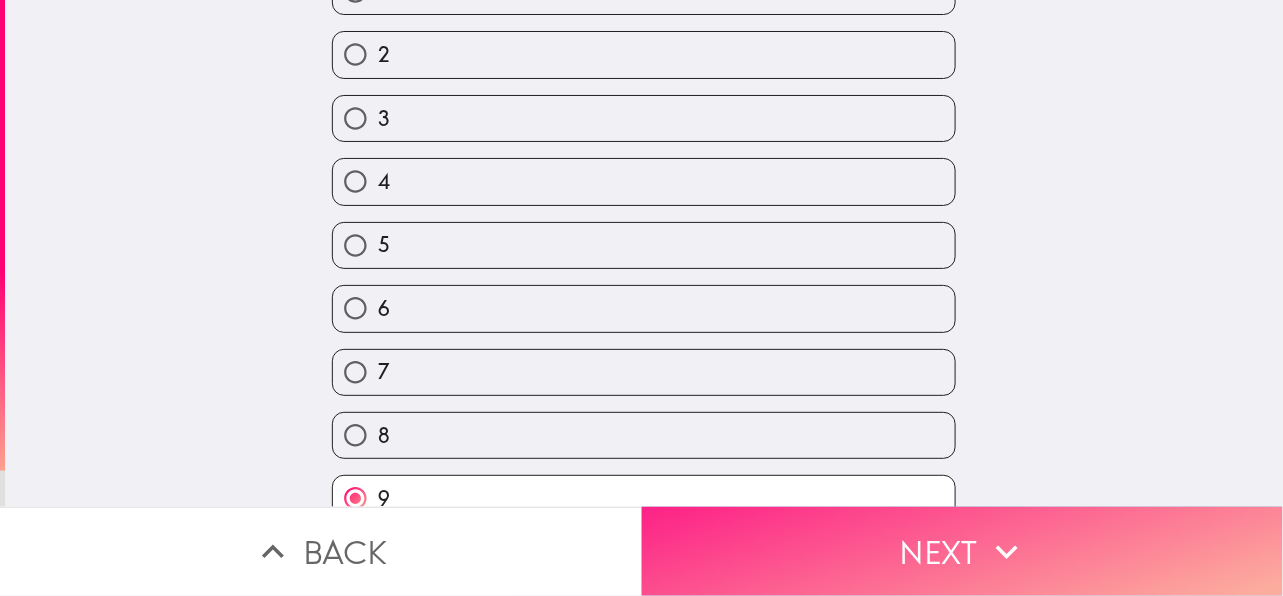 scroll, scrollTop: 137, scrollLeft: 0, axis: vertical 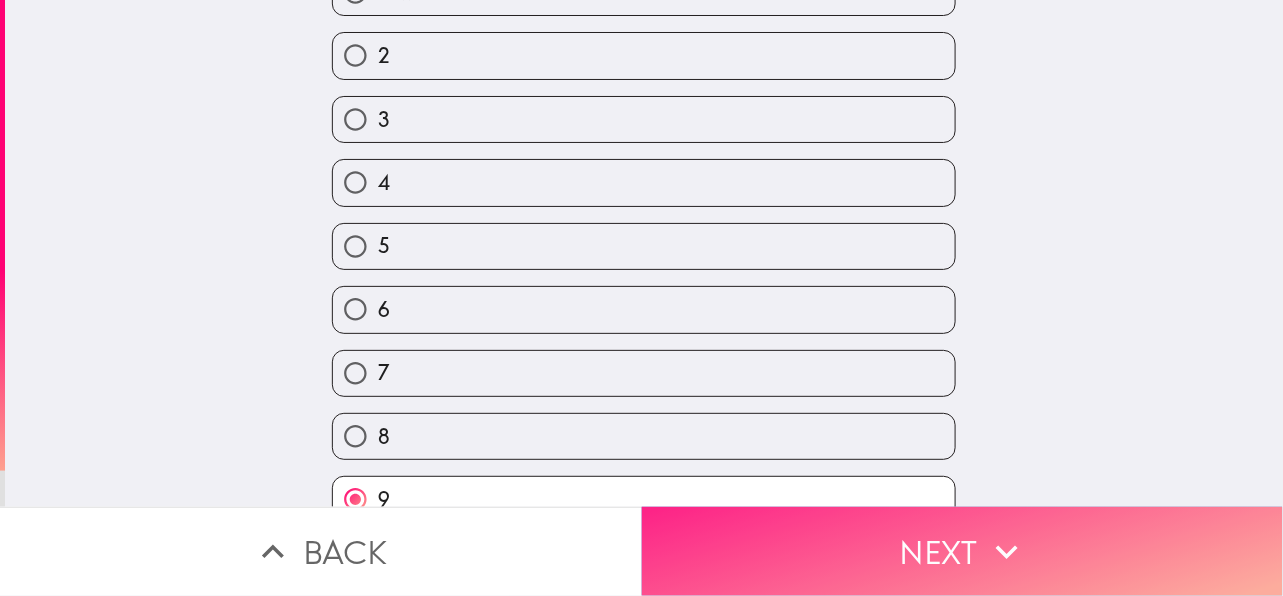 click on "Next" at bounding box center [963, 551] 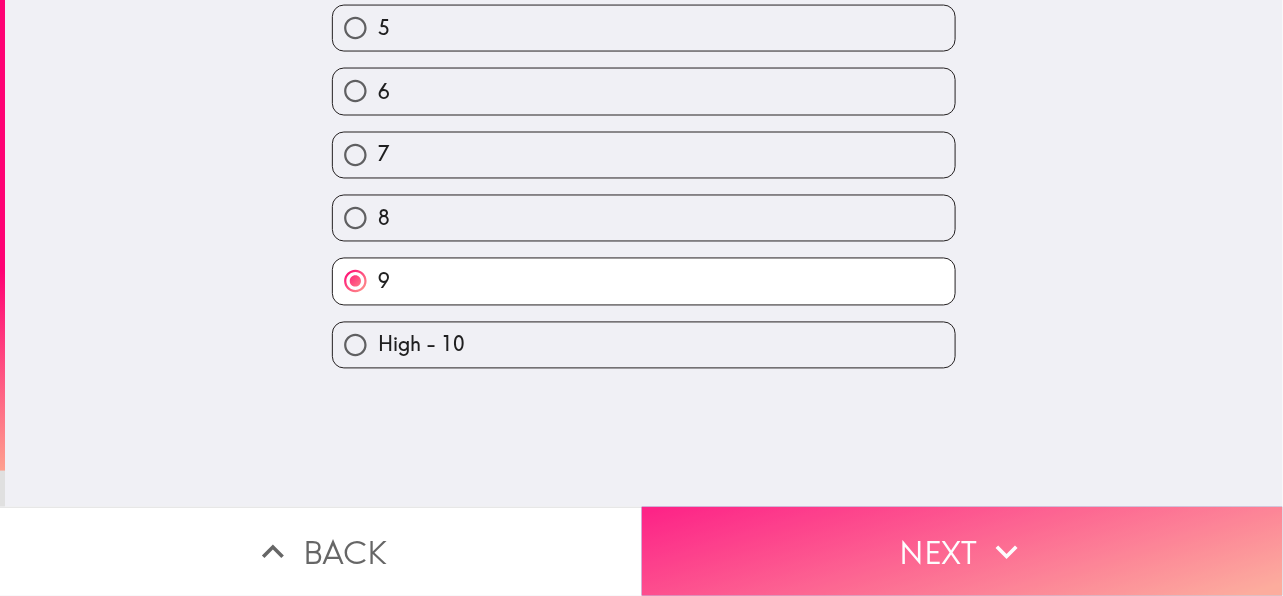 scroll, scrollTop: 0, scrollLeft: 0, axis: both 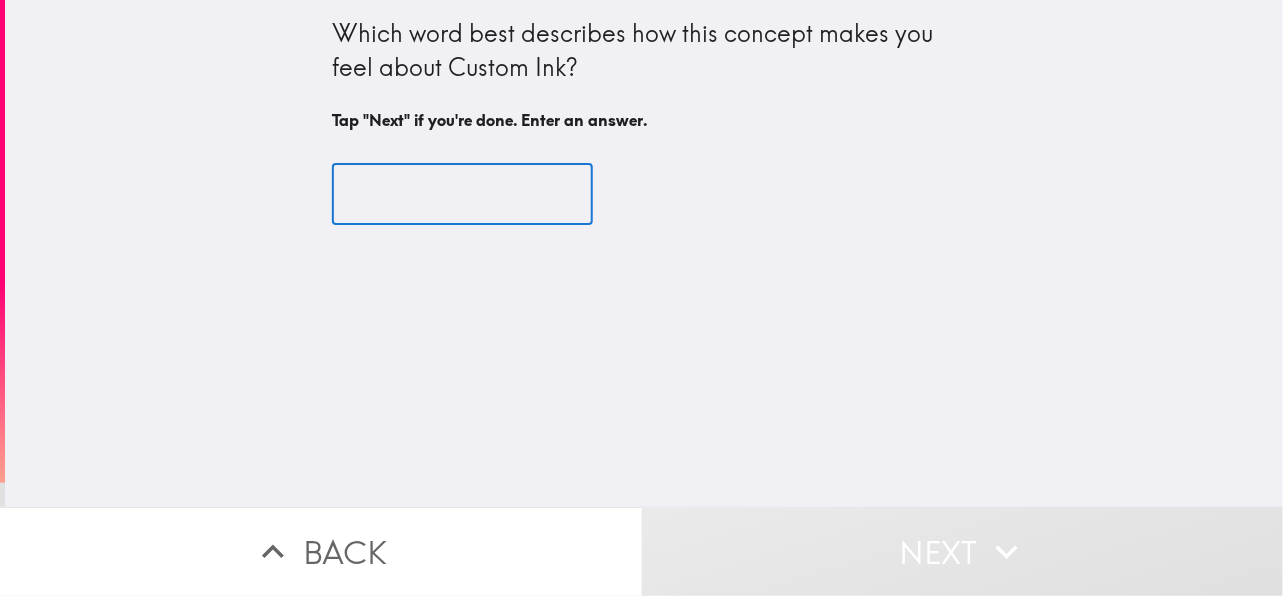 click at bounding box center [462, 195] 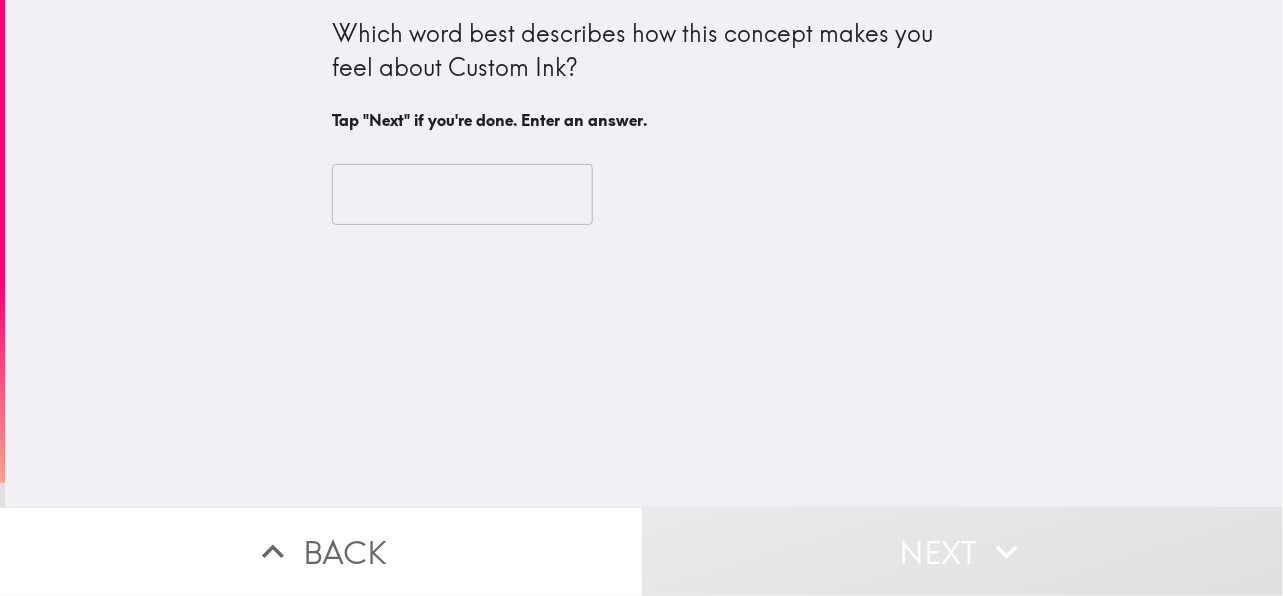 click at bounding box center [462, 195] 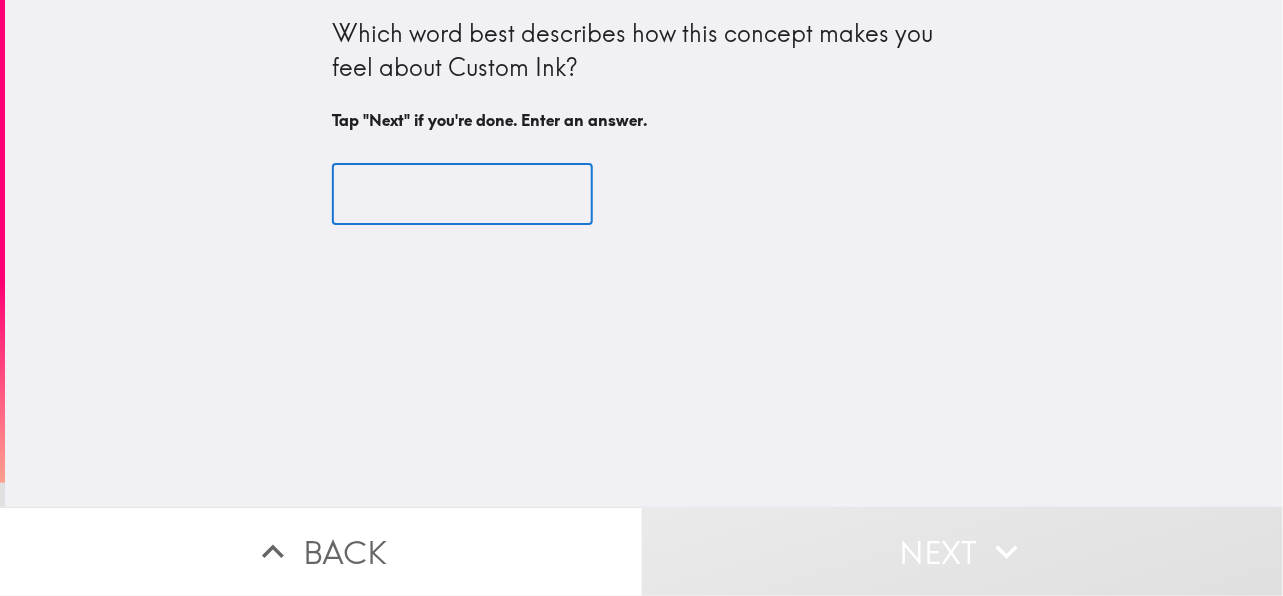 click at bounding box center [462, 195] 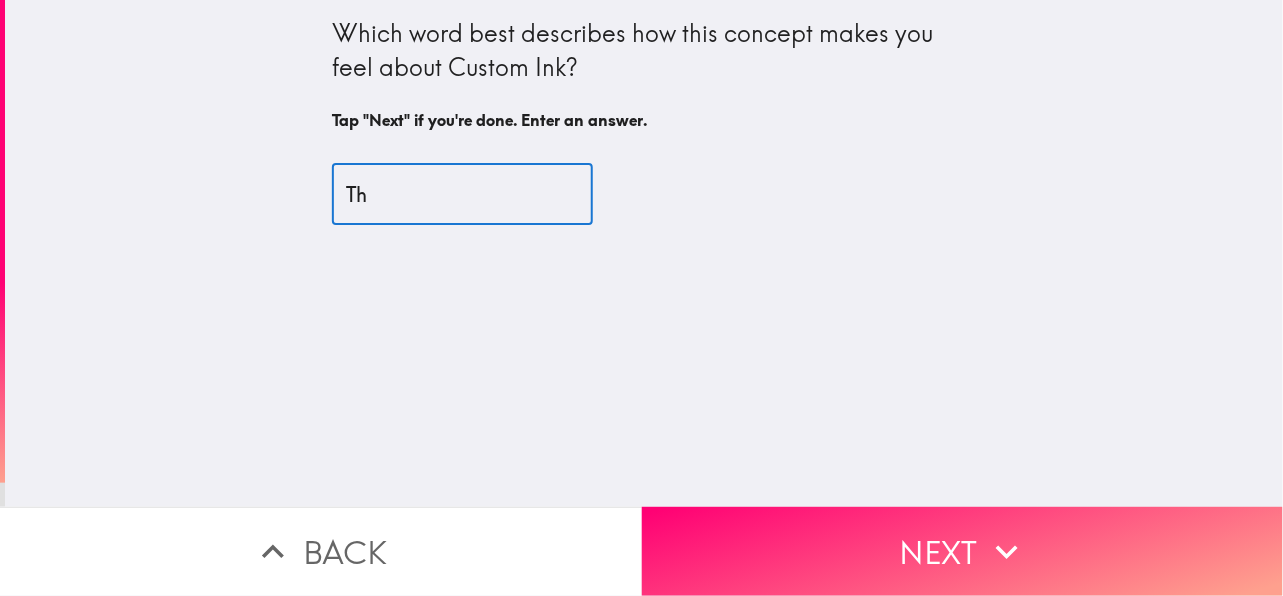 type on "T" 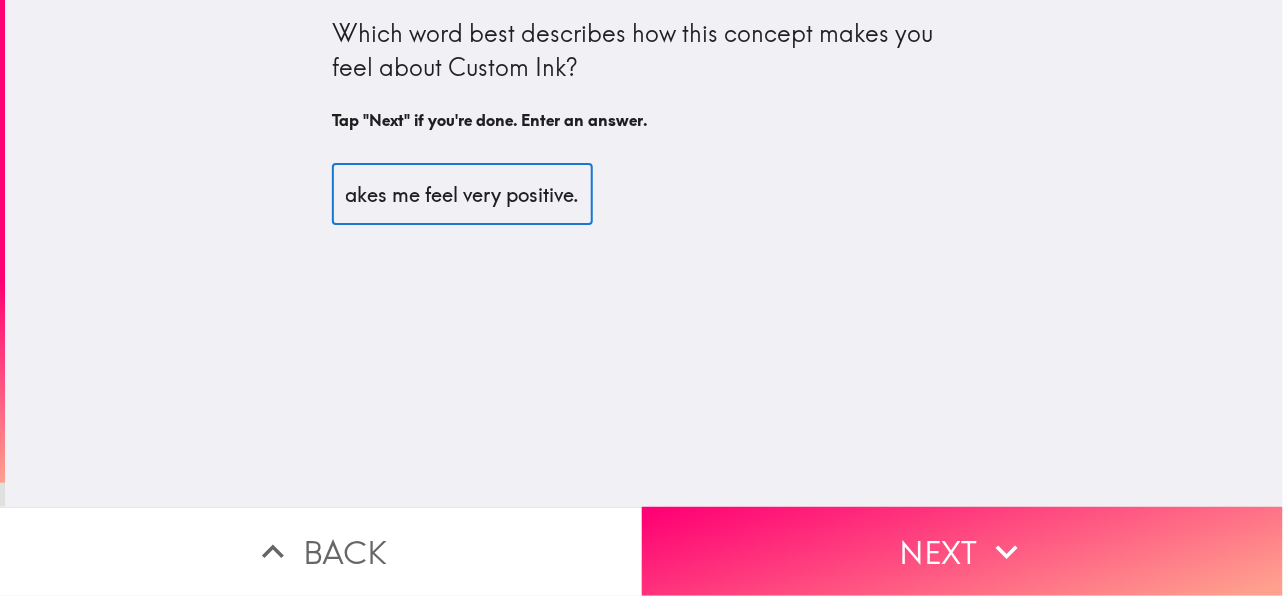 scroll, scrollTop: 0, scrollLeft: 155, axis: horizontal 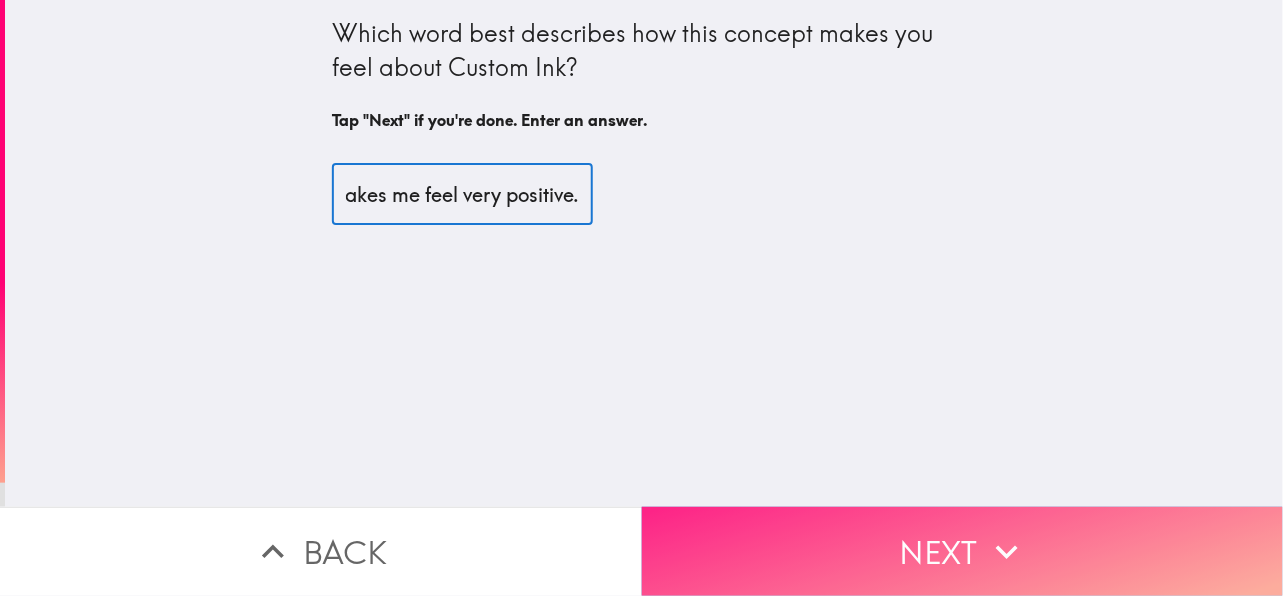 type on "The concept makes me feel very positive." 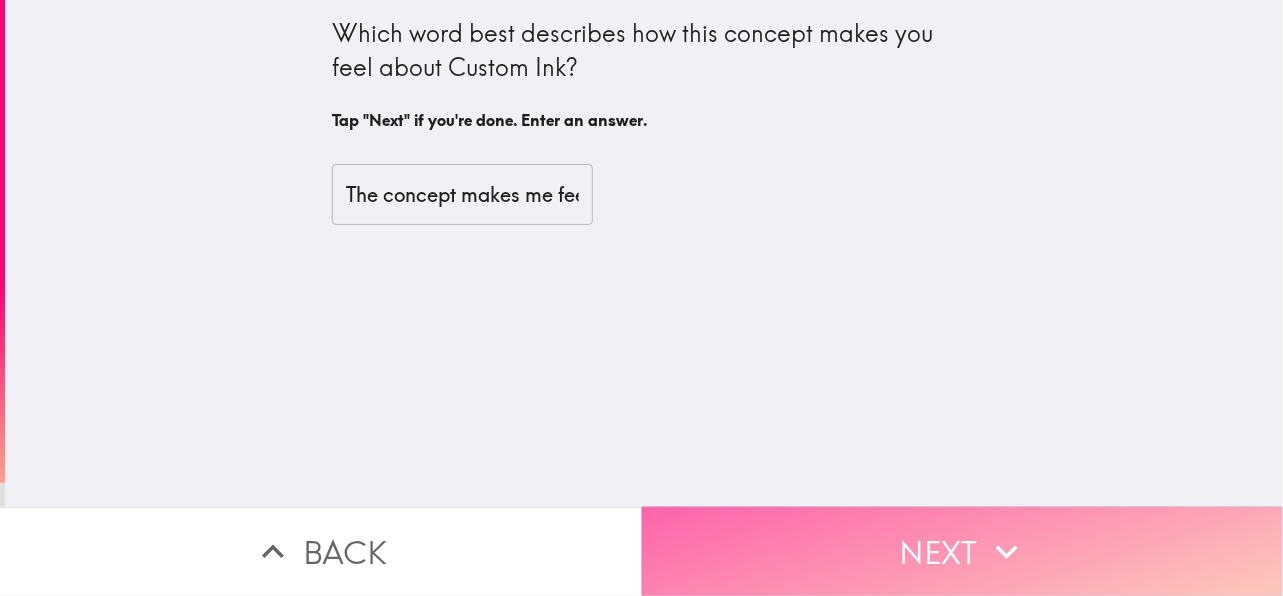 click on "Next" at bounding box center (963, 551) 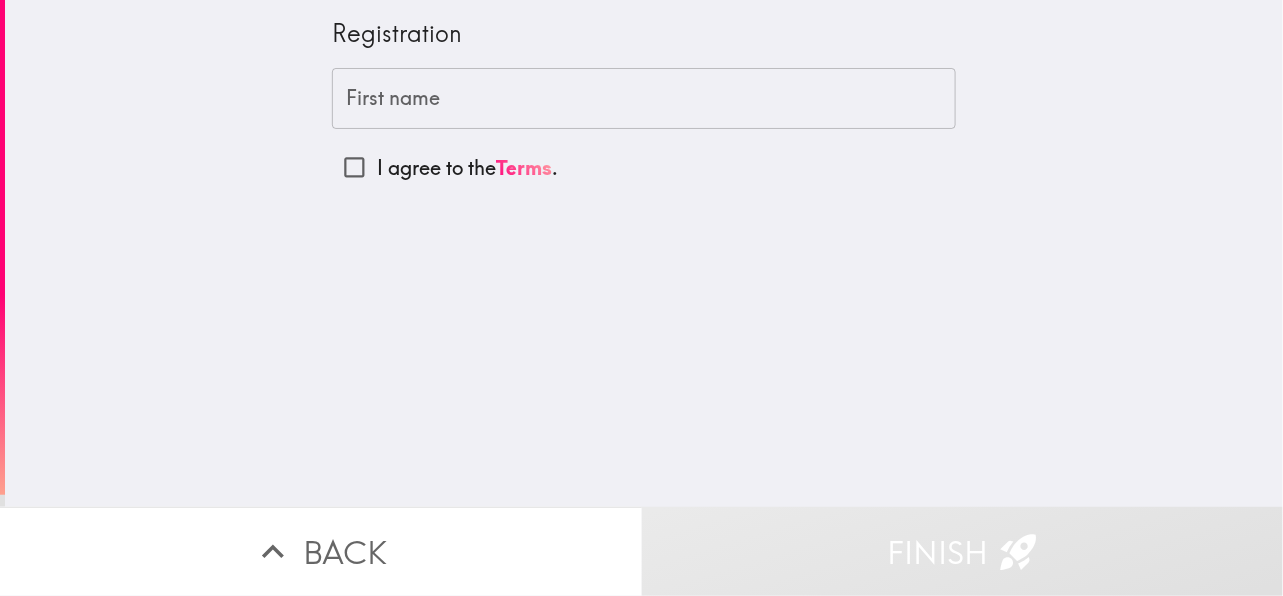 click on "First name" at bounding box center (644, 99) 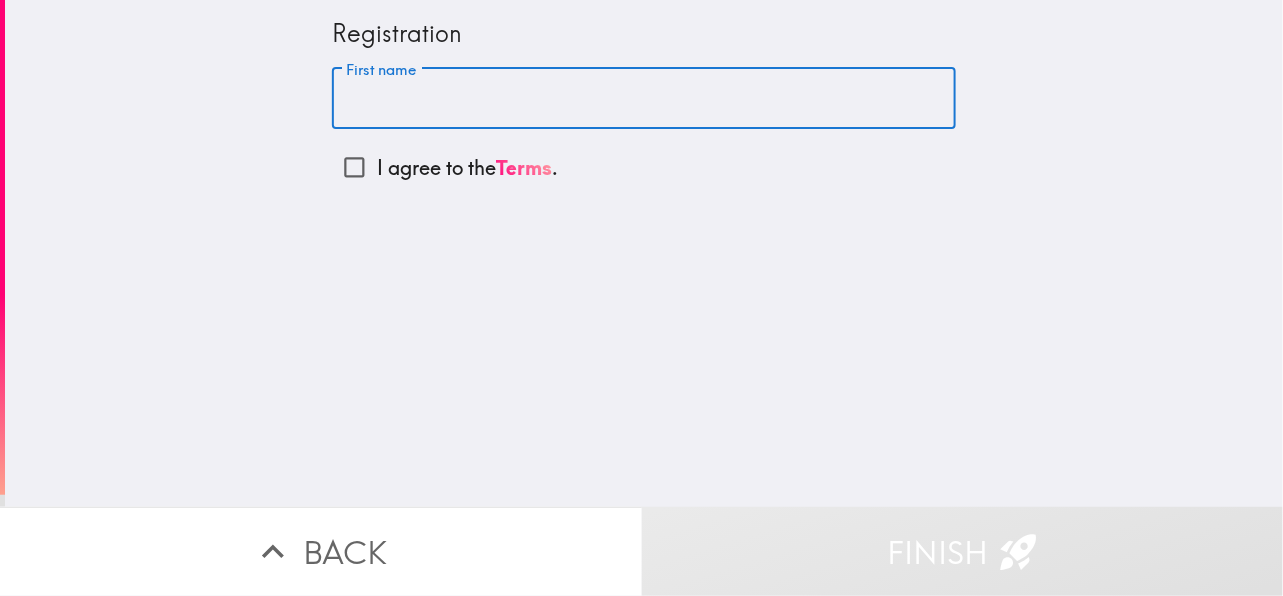 click on "I agree to the  Terms ." at bounding box center (354, 167) 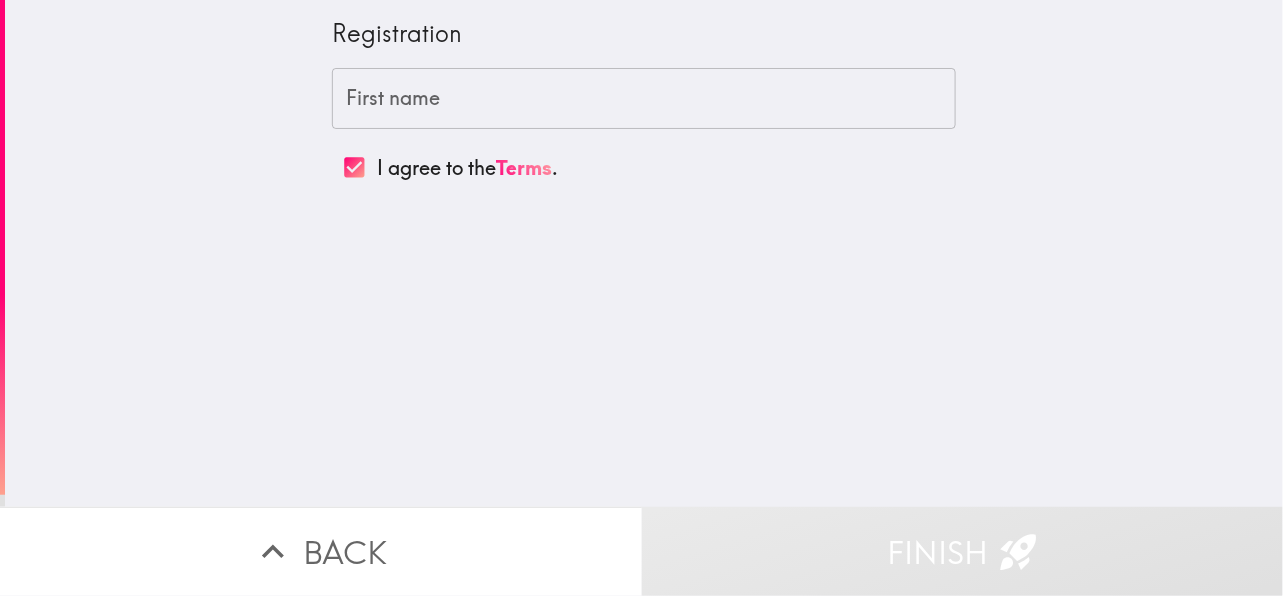 click on "Registration" at bounding box center (644, 42) 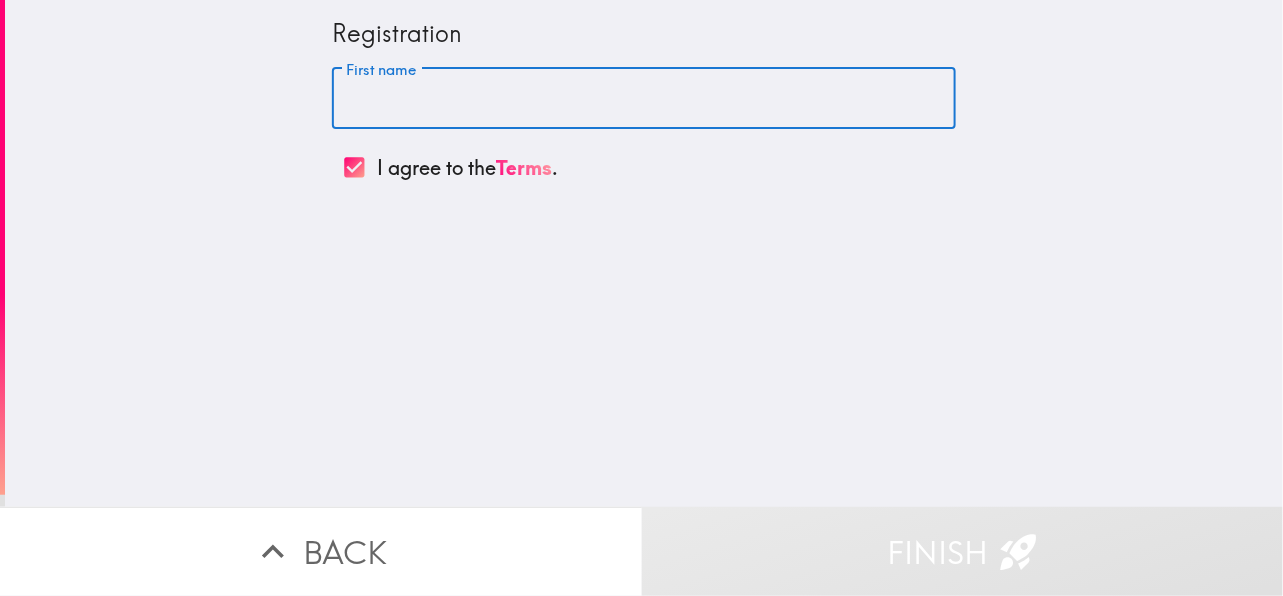 click on "First name" at bounding box center (644, 99) 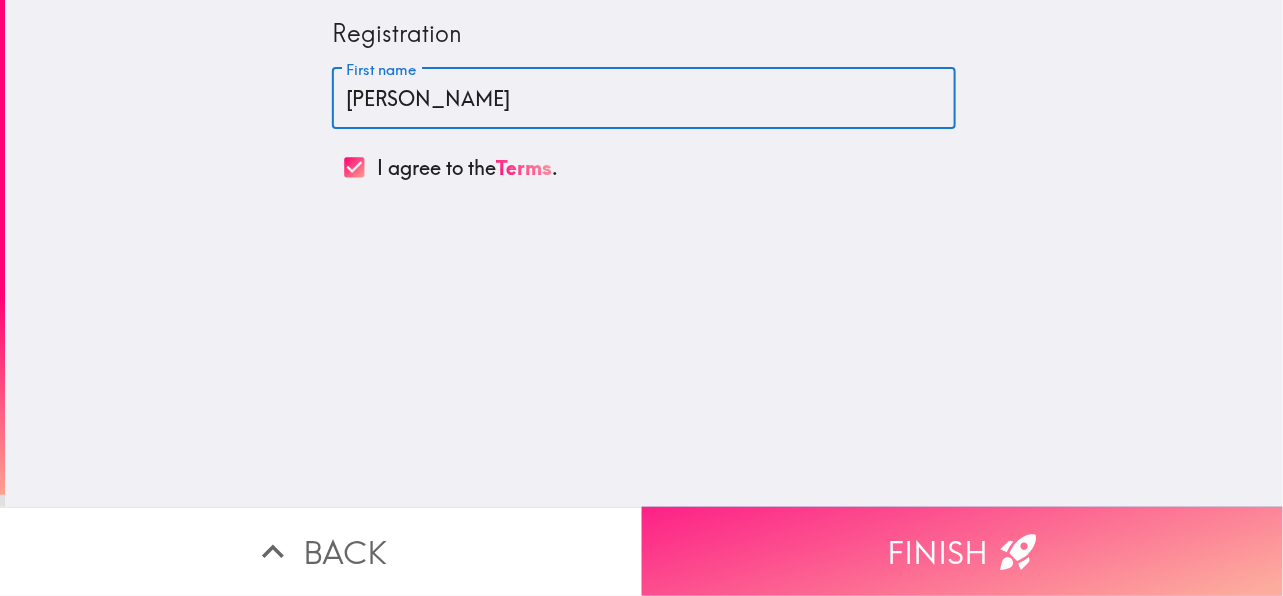 type on "[PERSON_NAME]" 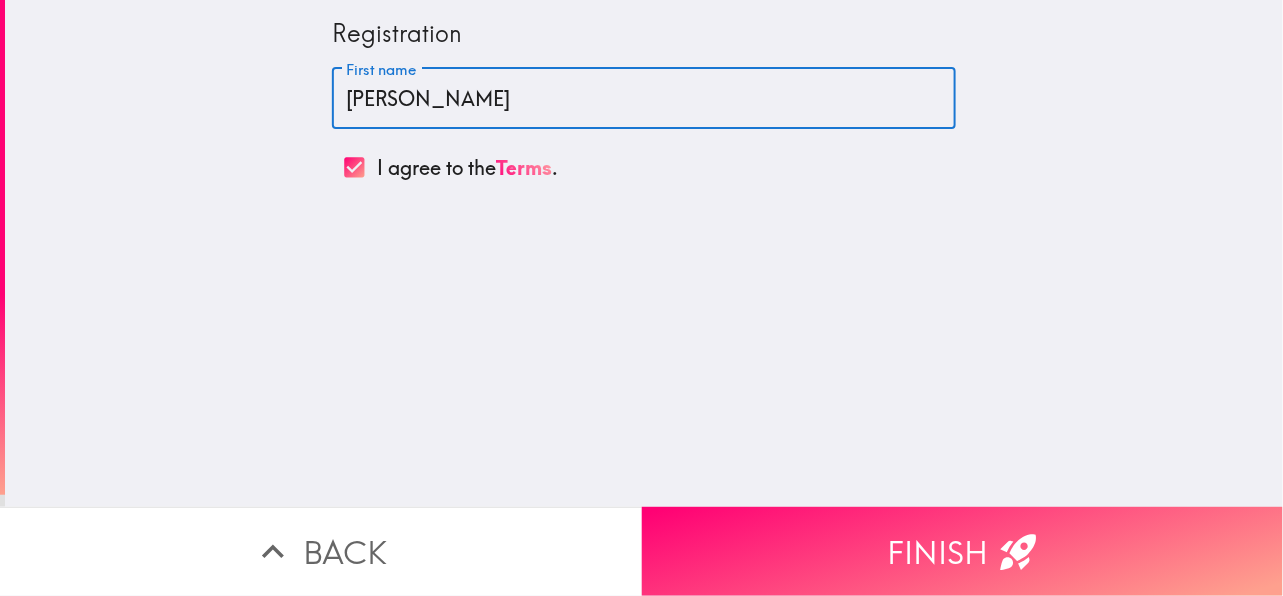 click on "Finish" at bounding box center (963, 551) 